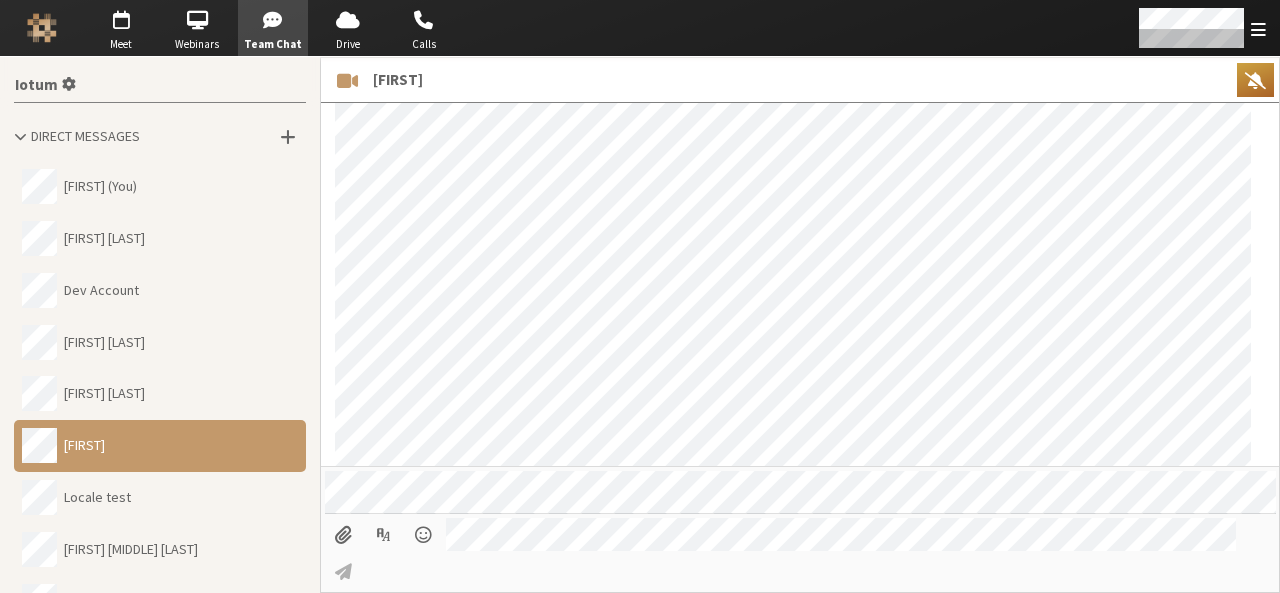 scroll, scrollTop: 0, scrollLeft: 0, axis: both 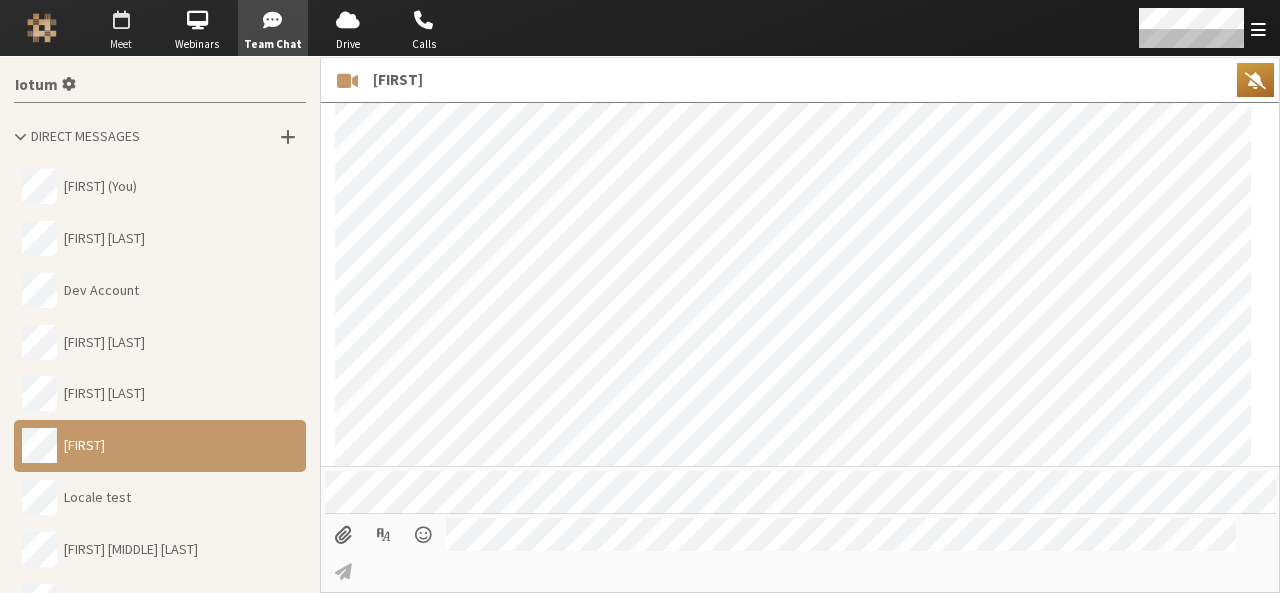 click at bounding box center [121, 20] 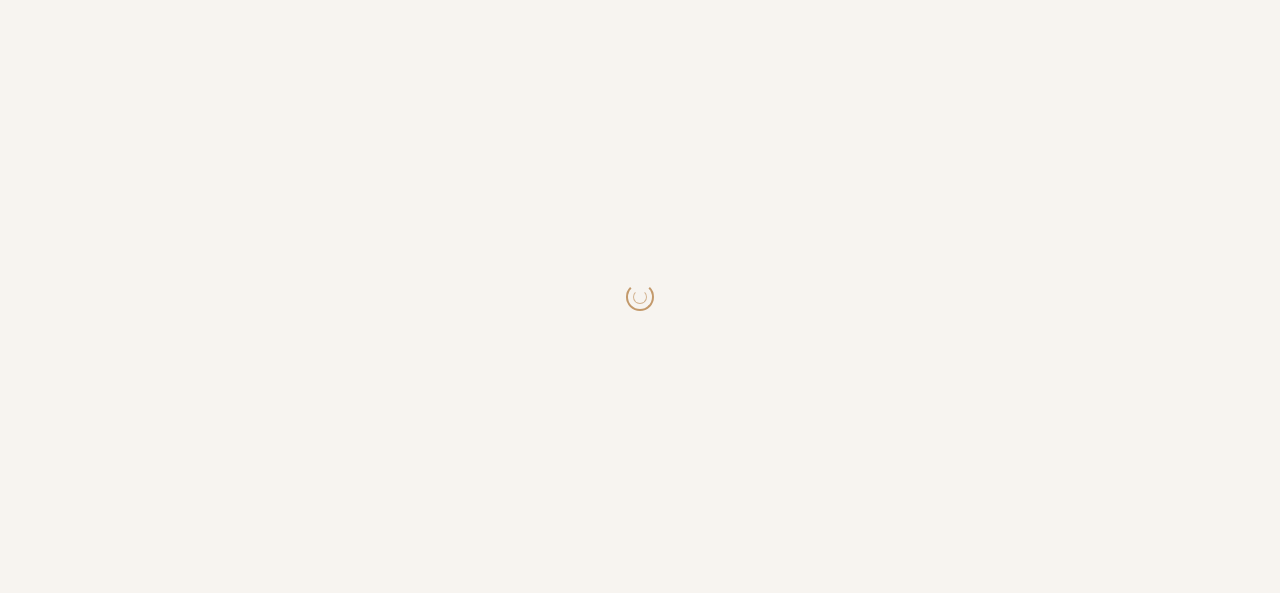 scroll, scrollTop: 0, scrollLeft: 0, axis: both 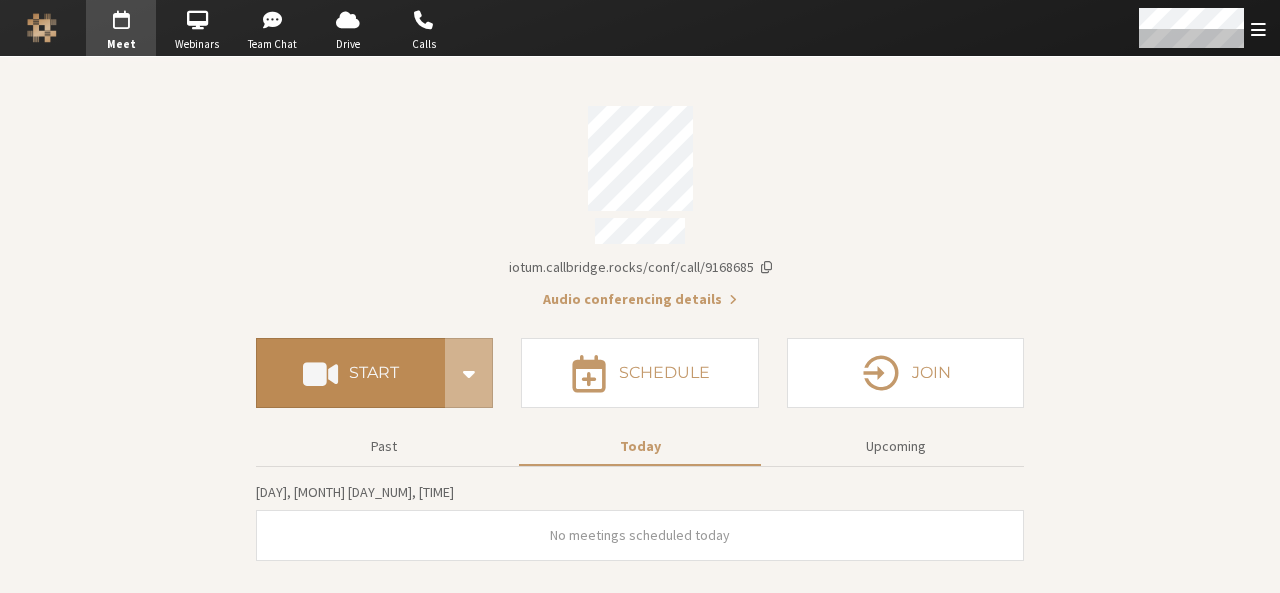 click on "Start" at bounding box center [350, 373] 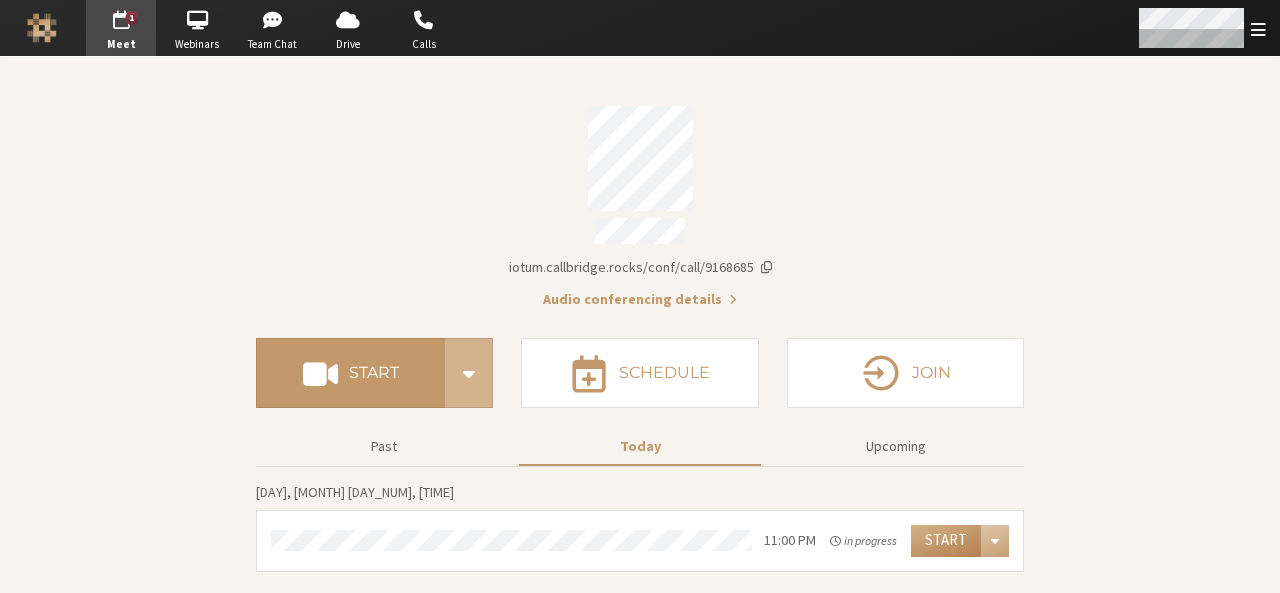 click at bounding box center [1201, 28] 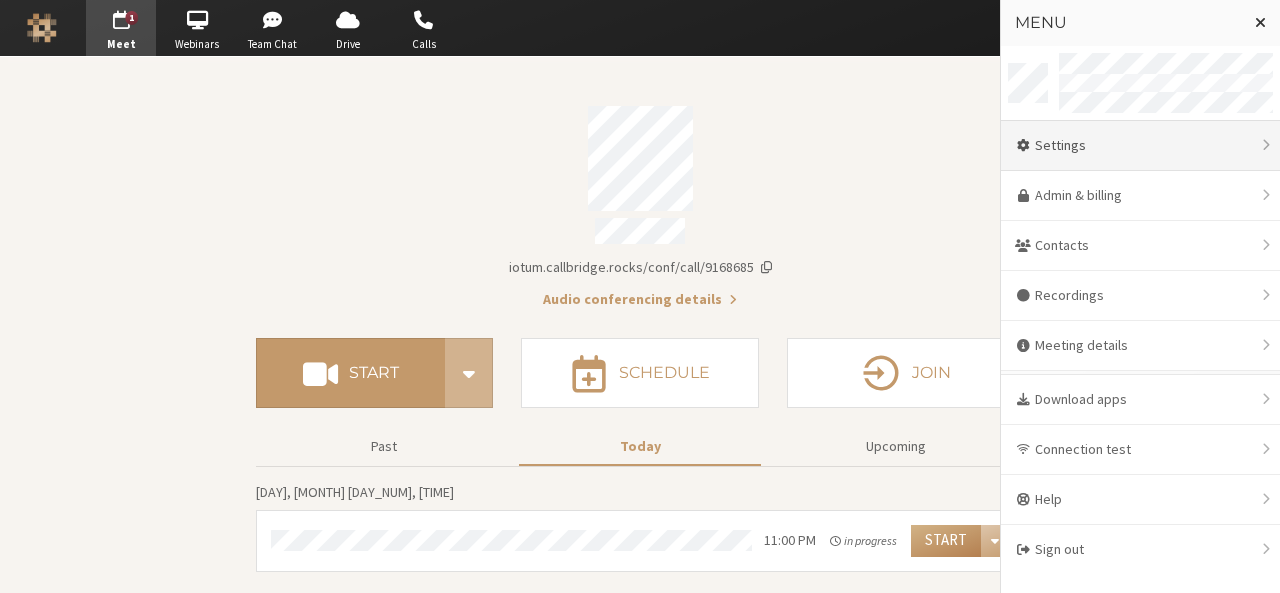 click on "Settings" at bounding box center (1140, 146) 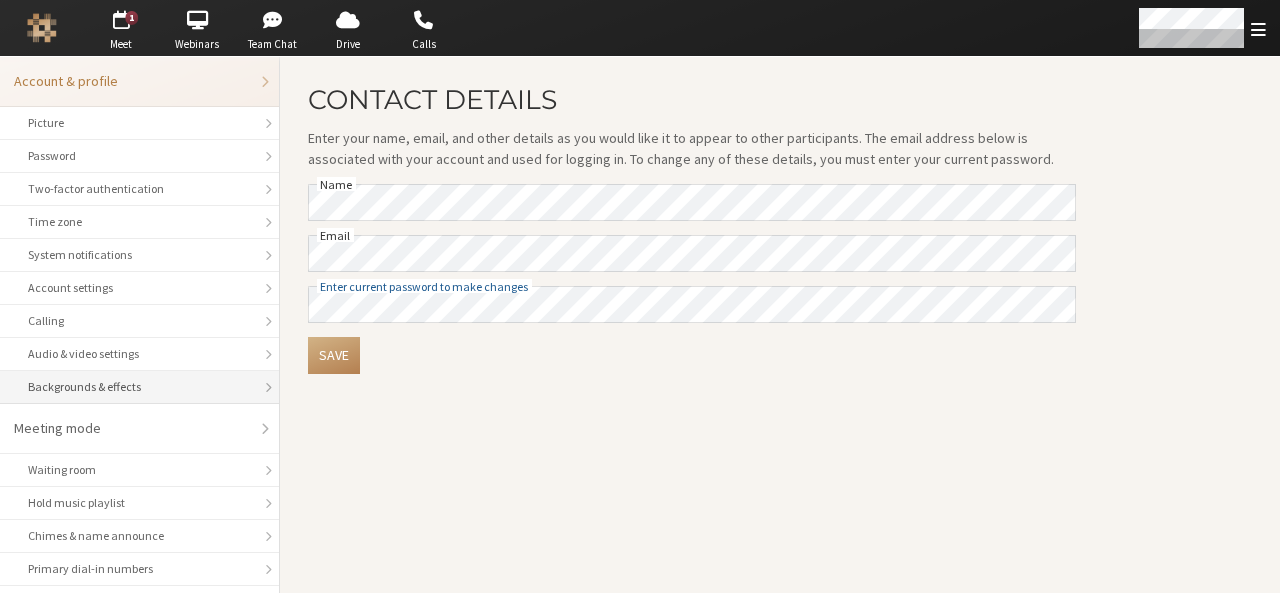 click on "Backgrounds & effects" at bounding box center [139, 387] 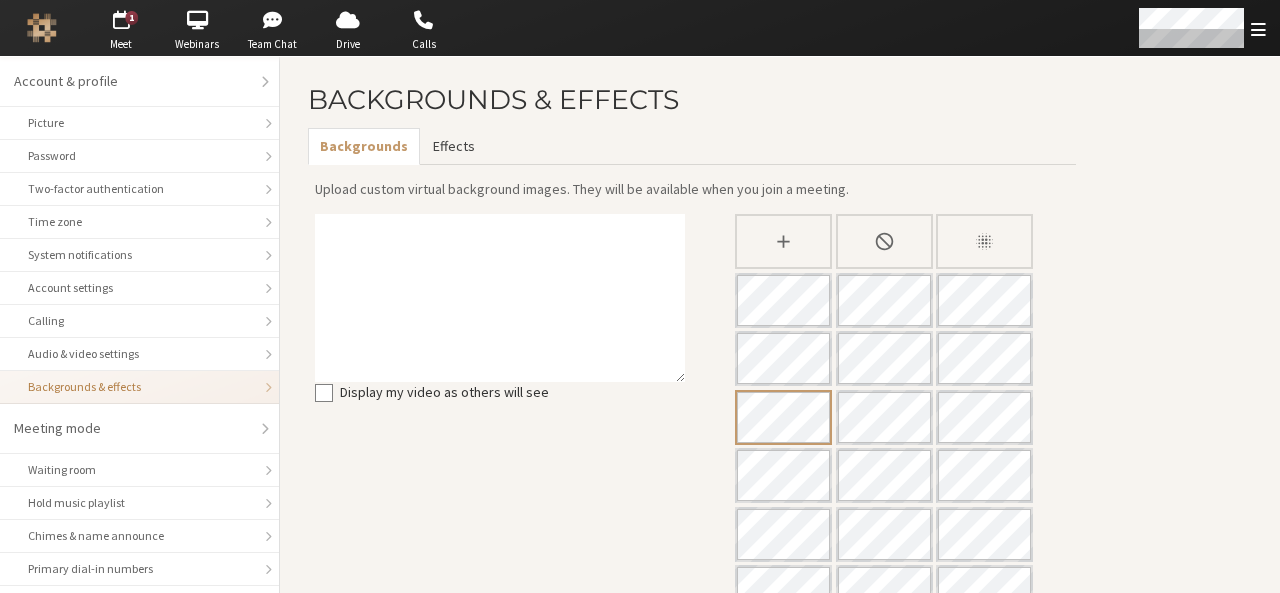 click on "Effects" at bounding box center (453, 146) 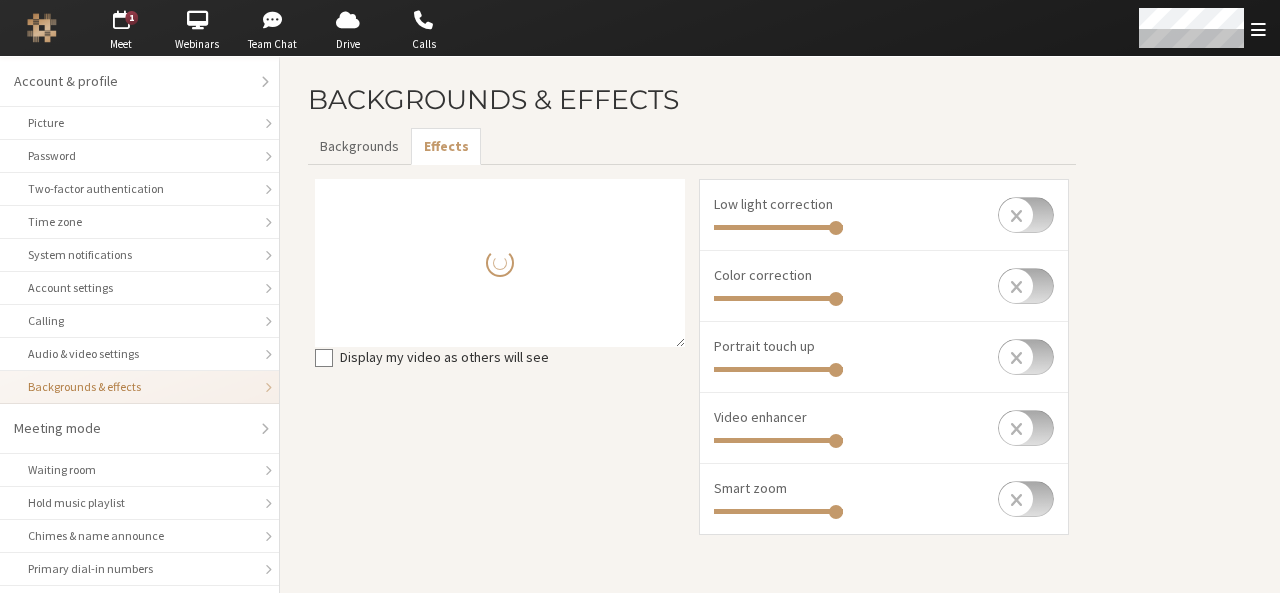 type on "0.814" 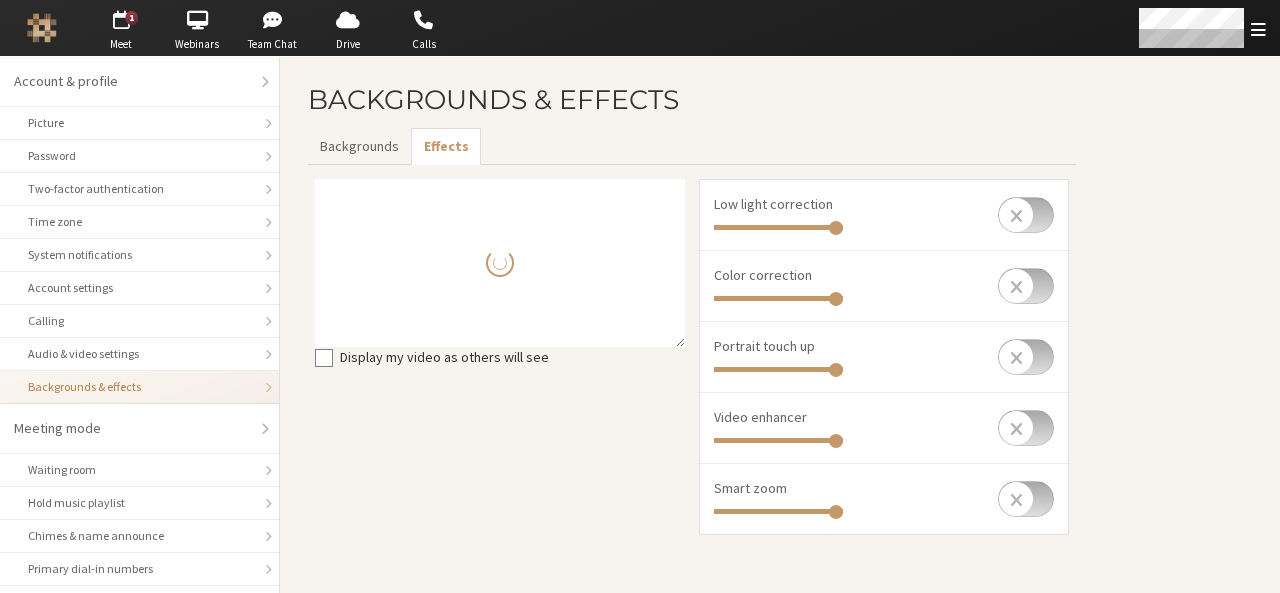 type on "0.919" 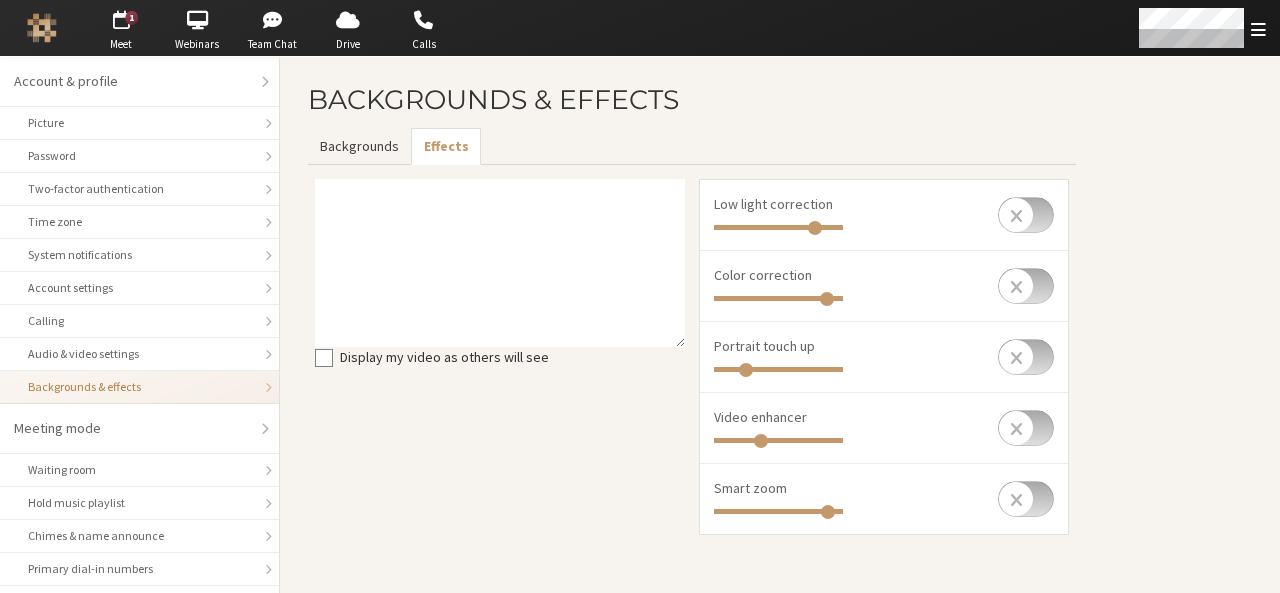 click on "Backgrounds" at bounding box center [359, 146] 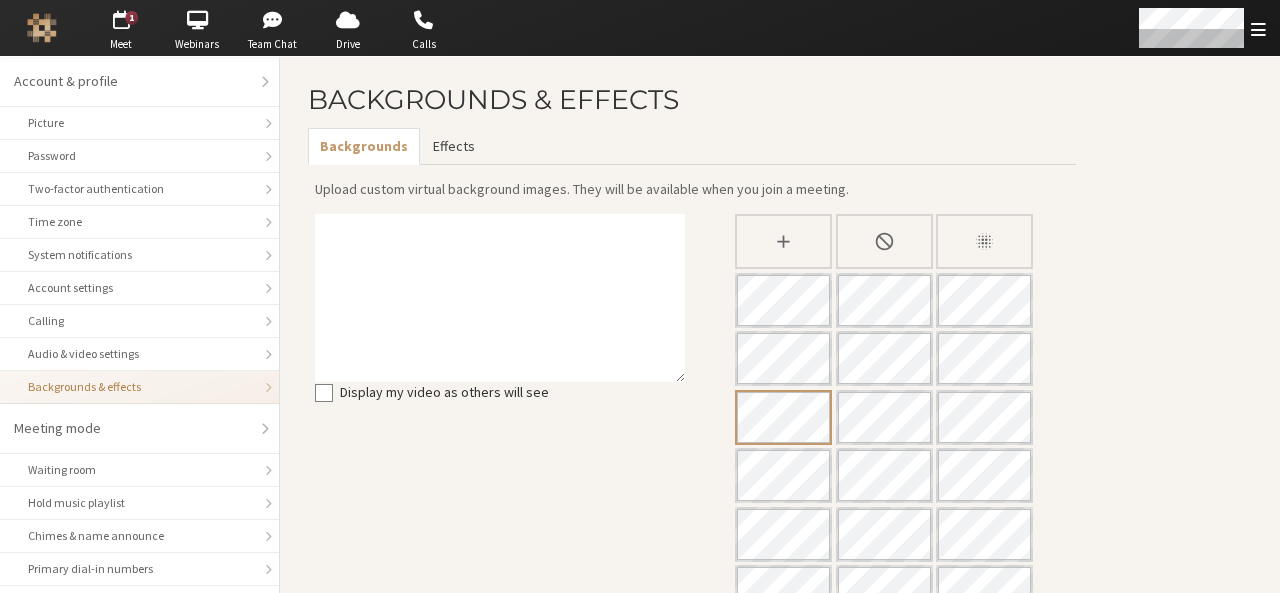 click on "Effects" at bounding box center (453, 146) 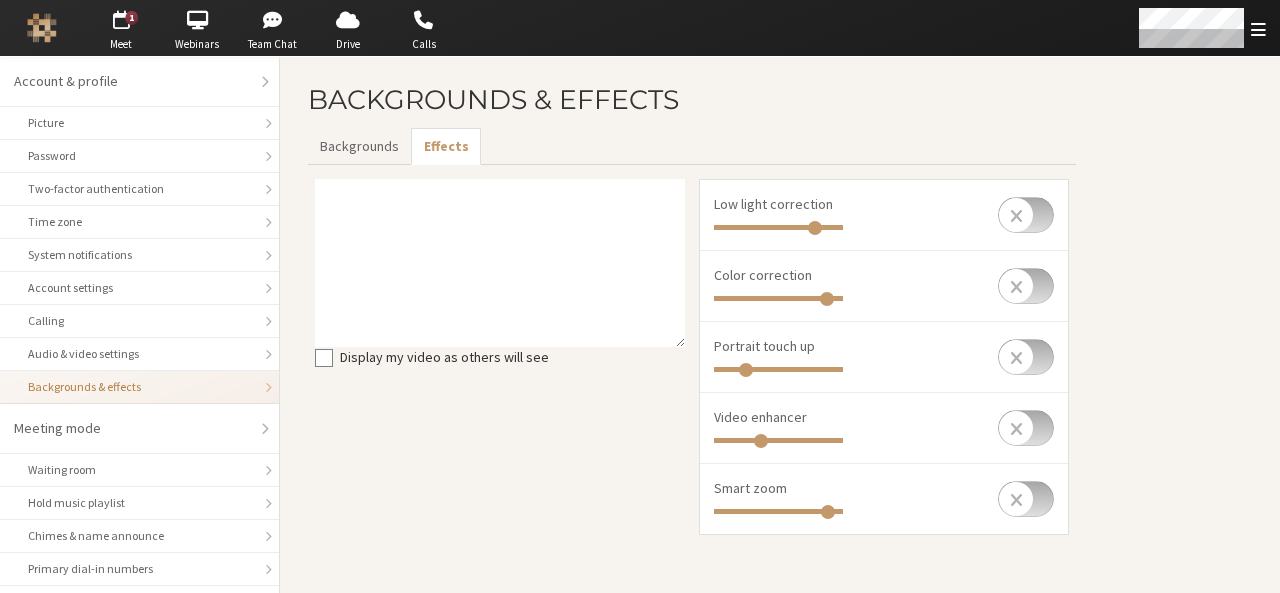 click at bounding box center [1026, 215] 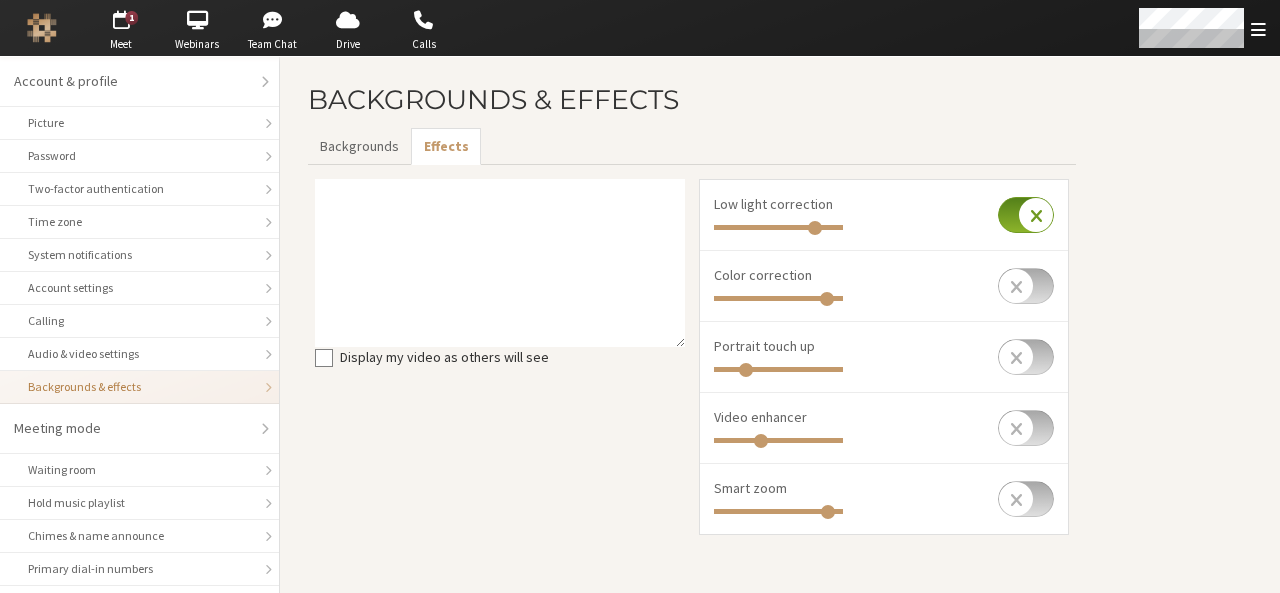checkbox on "true" 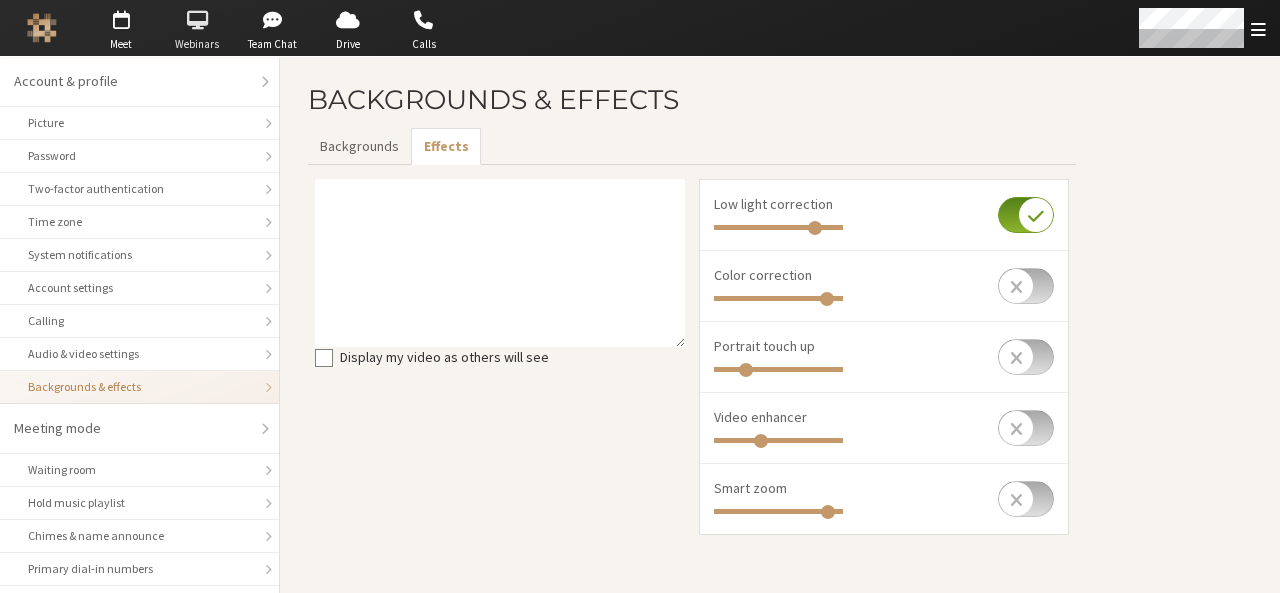 click on "Webinars" at bounding box center [197, 44] 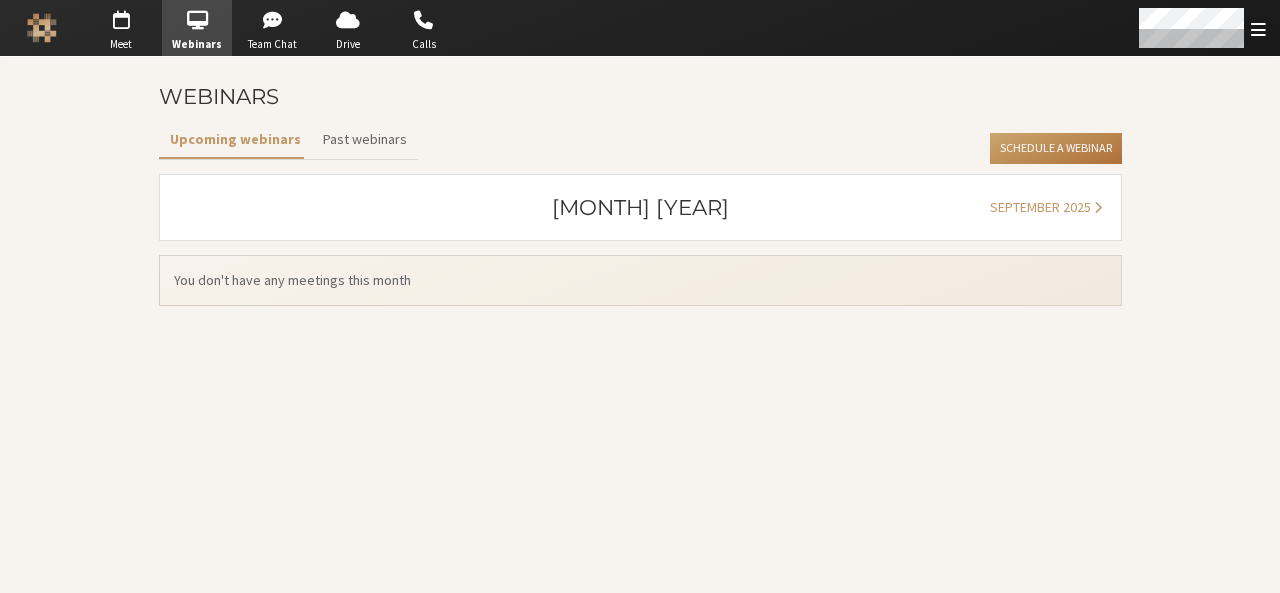 click on "Schedule a Webinar" at bounding box center [1055, 149] 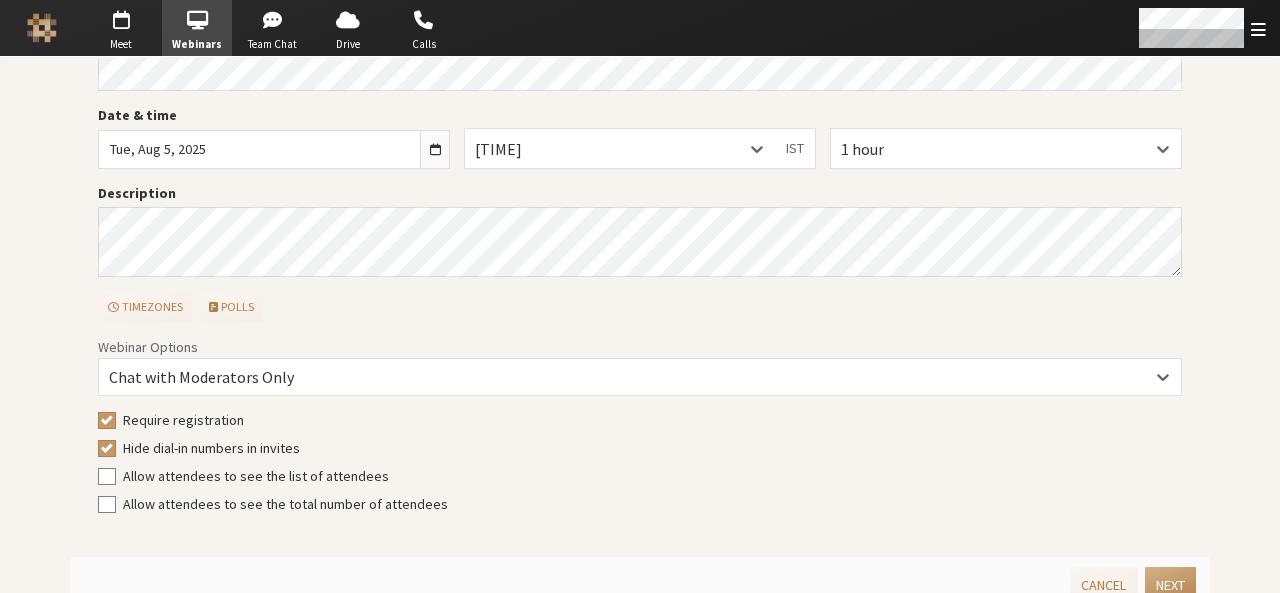 scroll, scrollTop: 121, scrollLeft: 0, axis: vertical 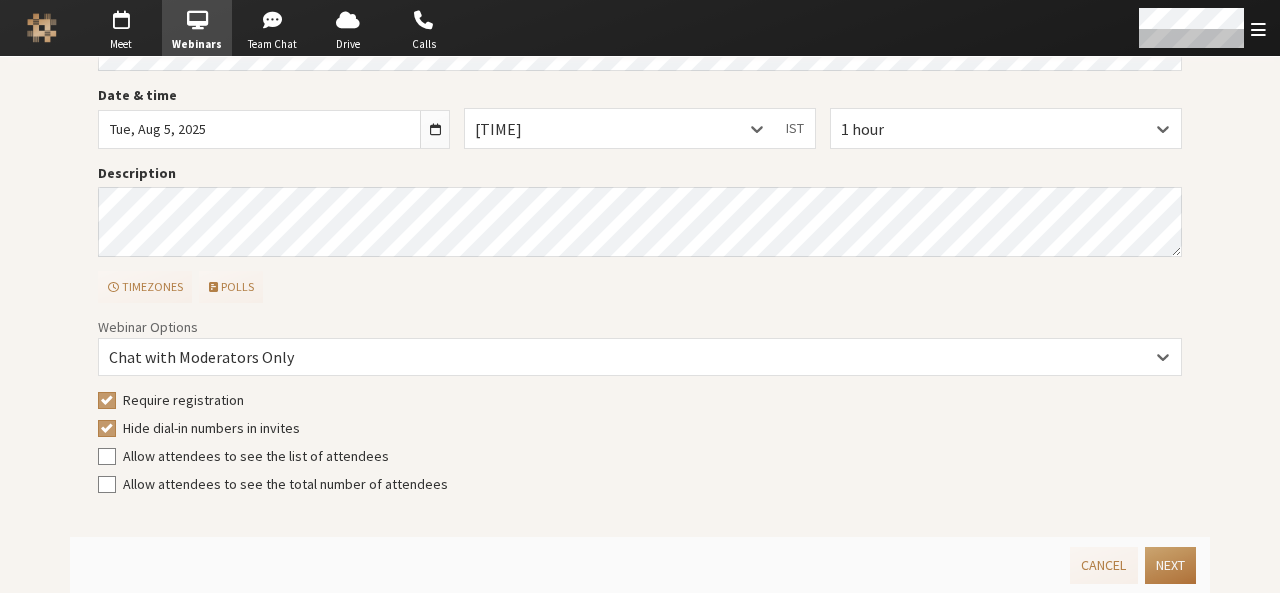 click on "Next" at bounding box center (1170, 565) 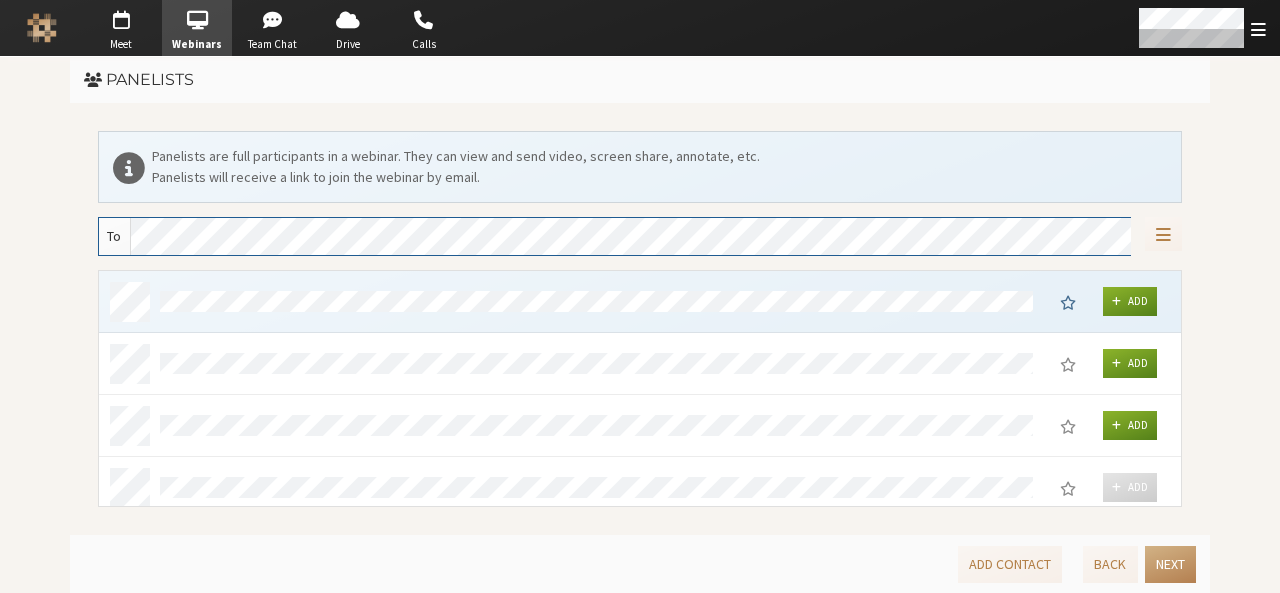 scroll, scrollTop: 0, scrollLeft: 0, axis: both 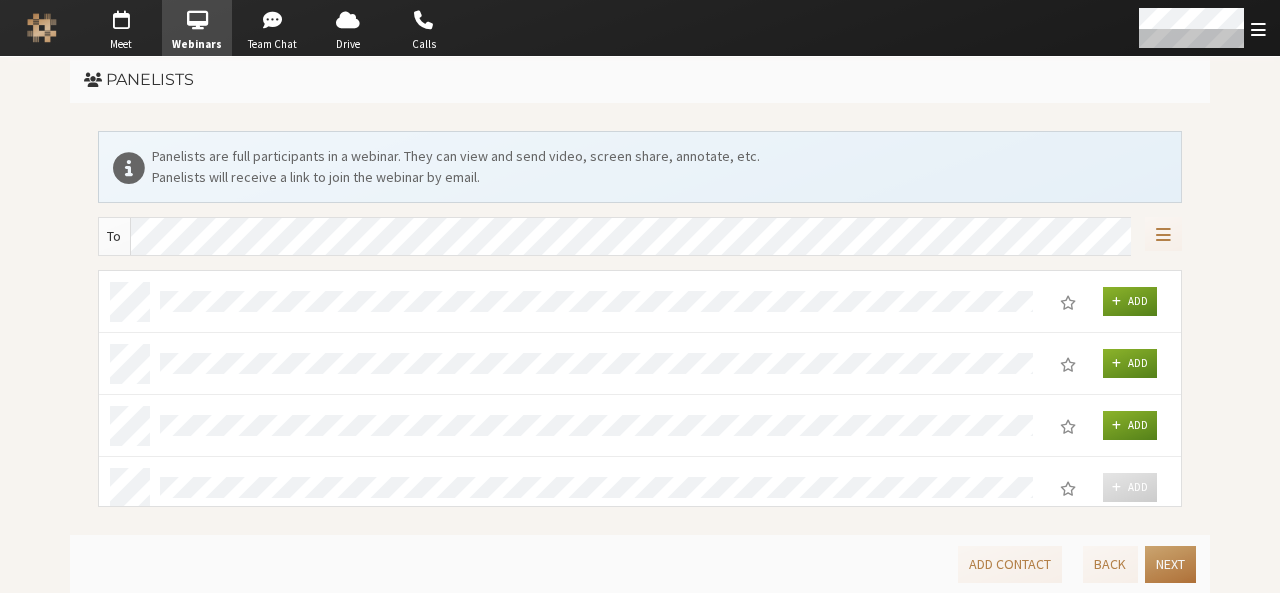 click on "Next" at bounding box center (1170, 564) 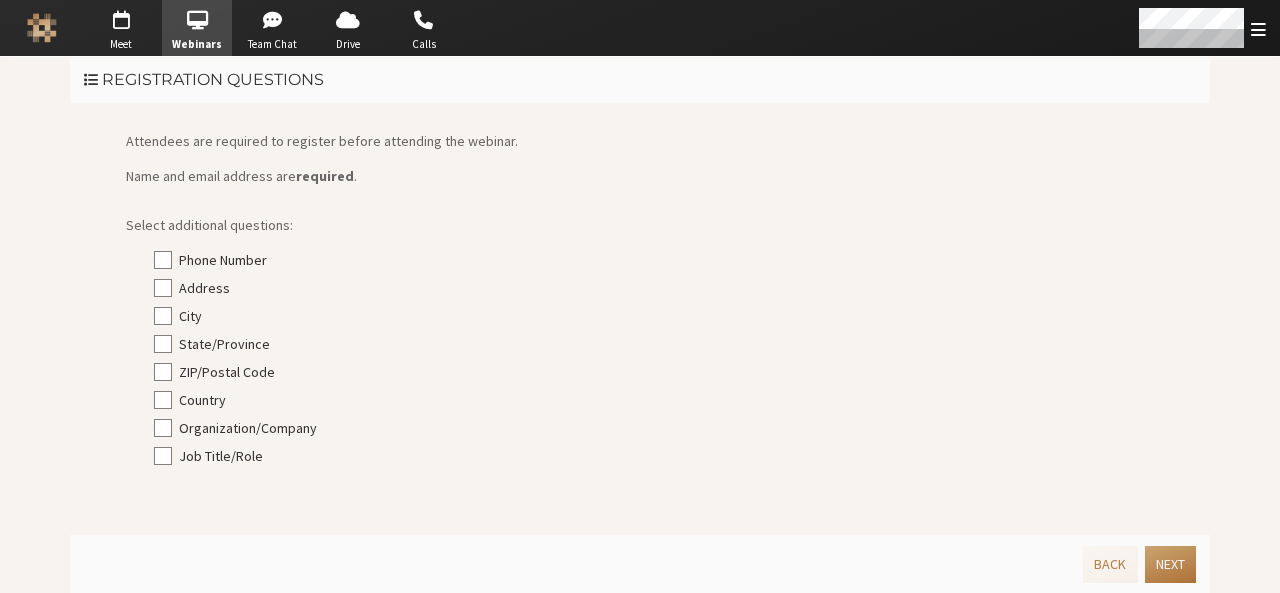 click on "Next" at bounding box center [1170, 564] 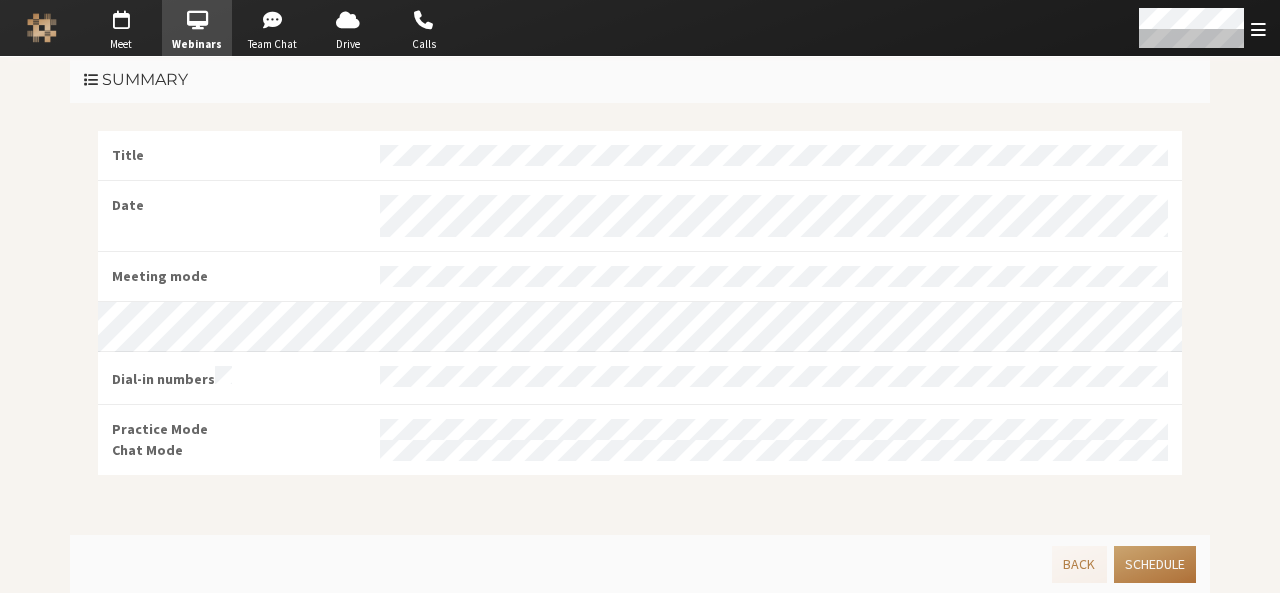 click on "Schedule" at bounding box center (1155, 564) 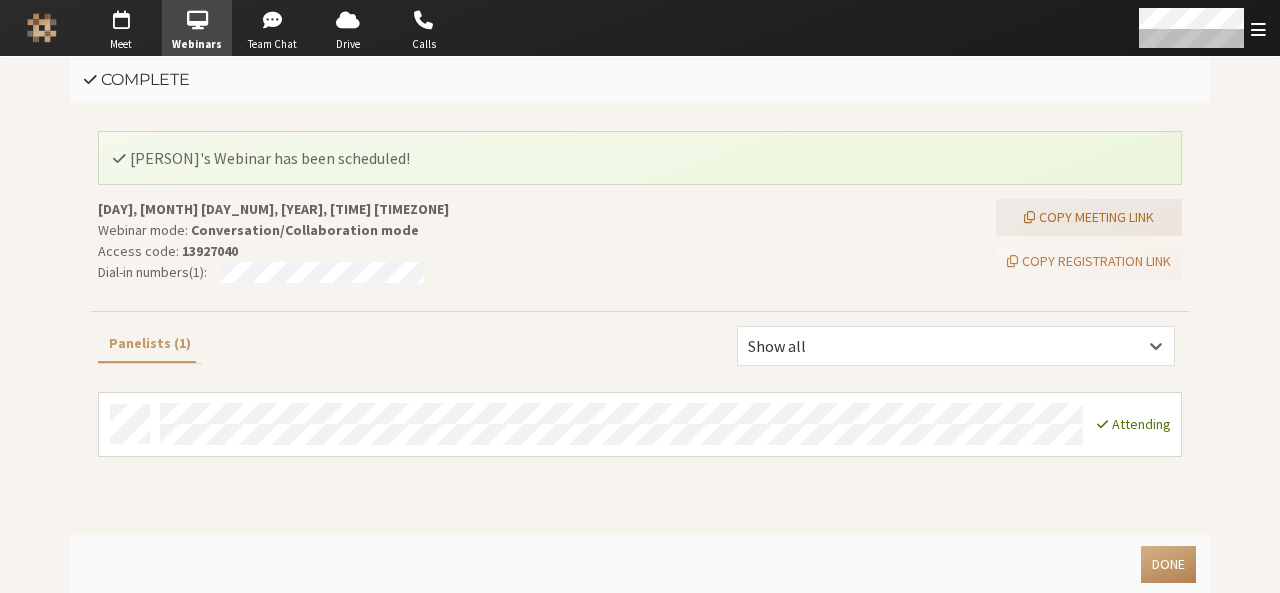 click on "Copy meeting link" at bounding box center (1089, 217) 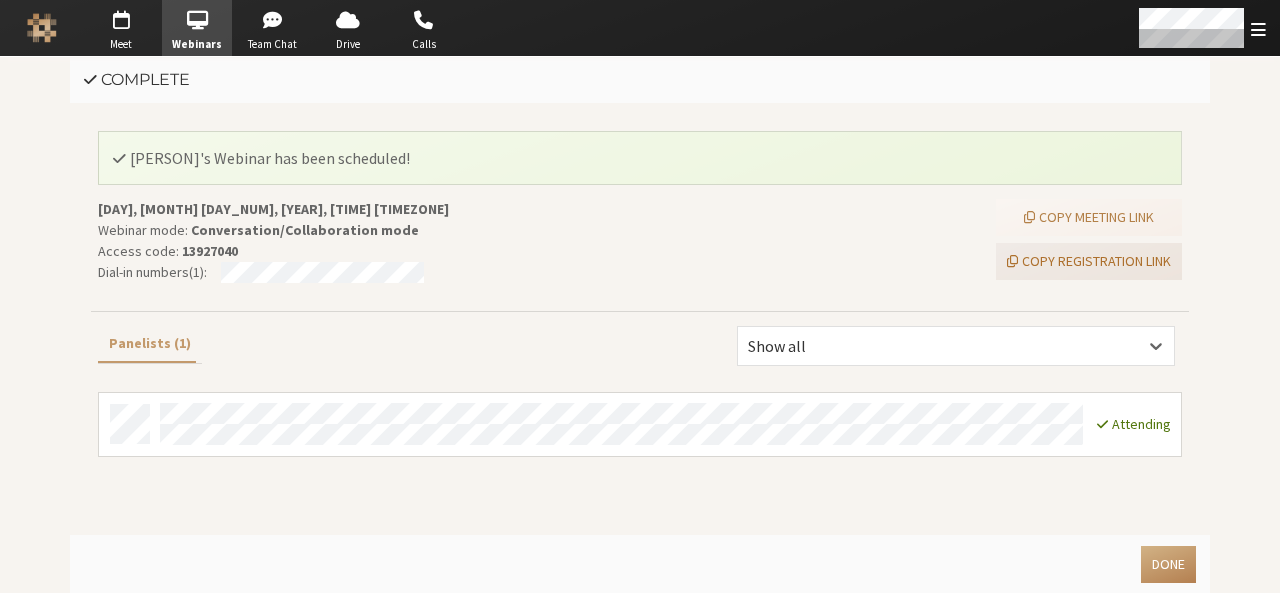 click on "Copy registration link" at bounding box center (1089, 261) 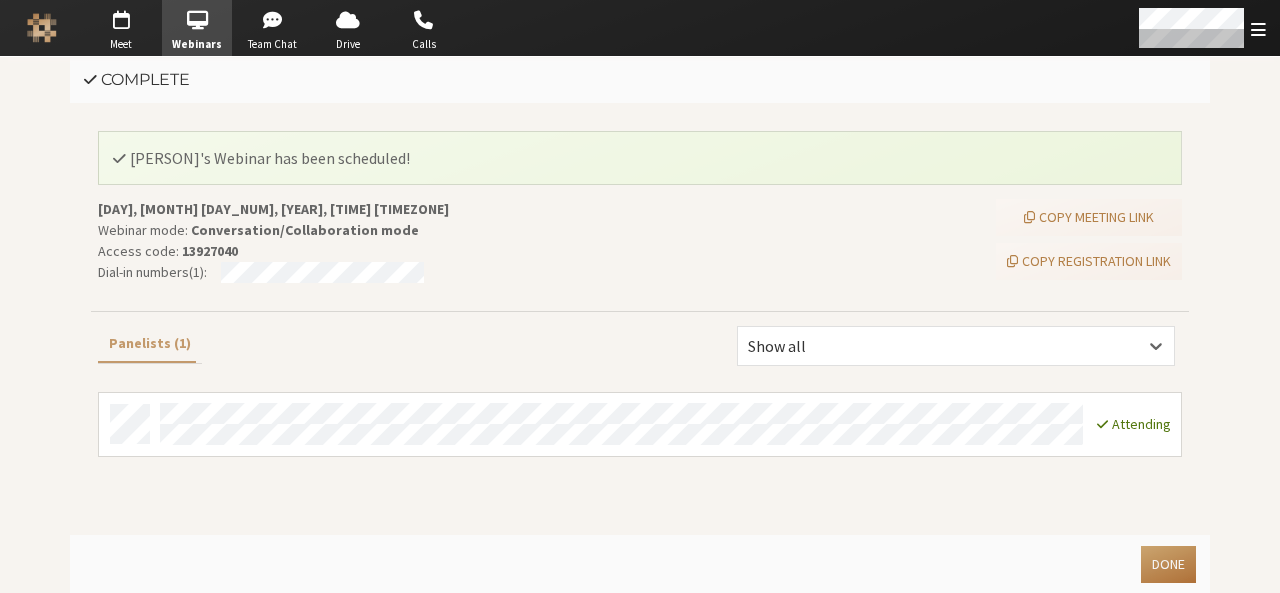 click on "Done" at bounding box center [1168, 564] 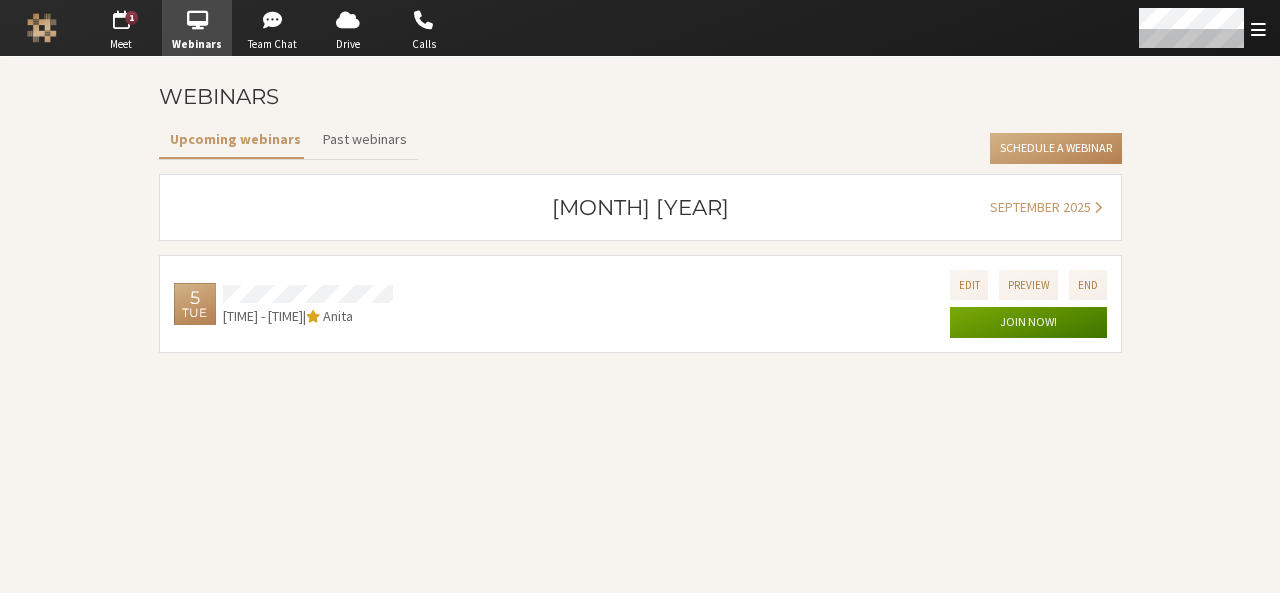 click on "Join now!" at bounding box center [1028, 323] 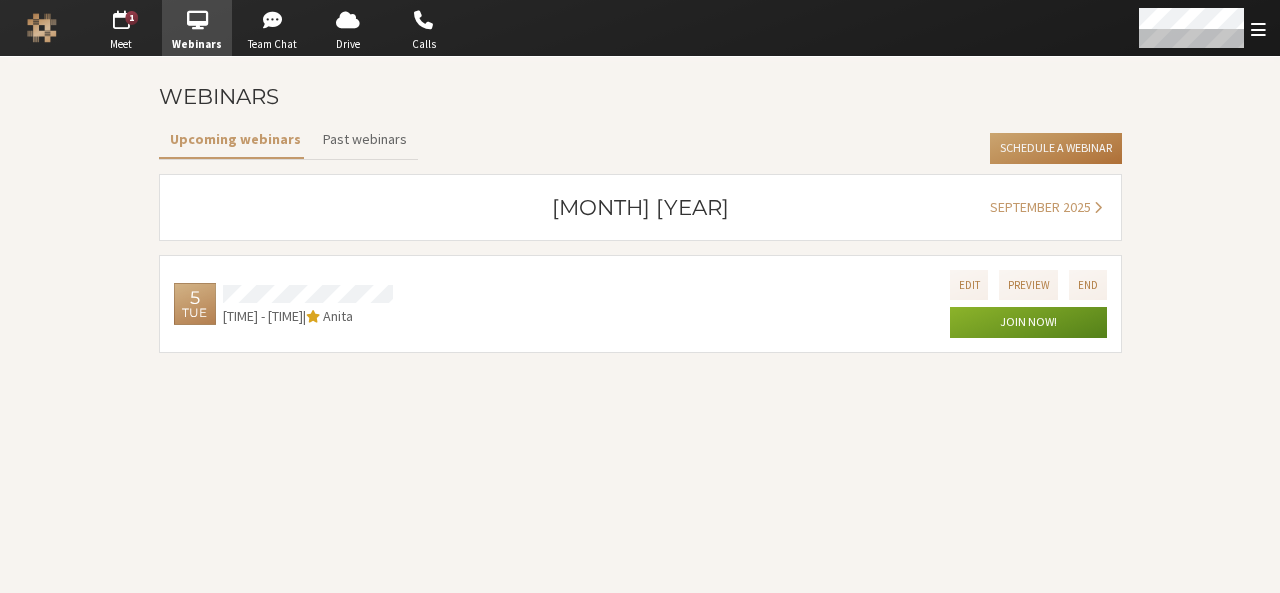 click on "Schedule a Webinar" at bounding box center (1055, 149) 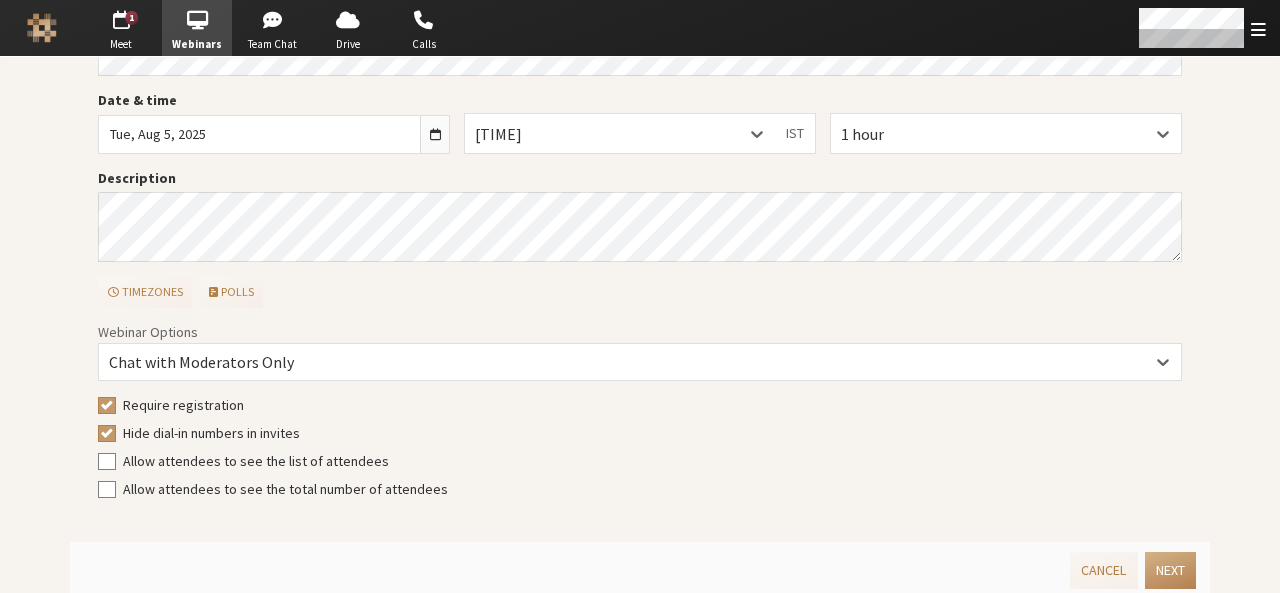scroll, scrollTop: 121, scrollLeft: 0, axis: vertical 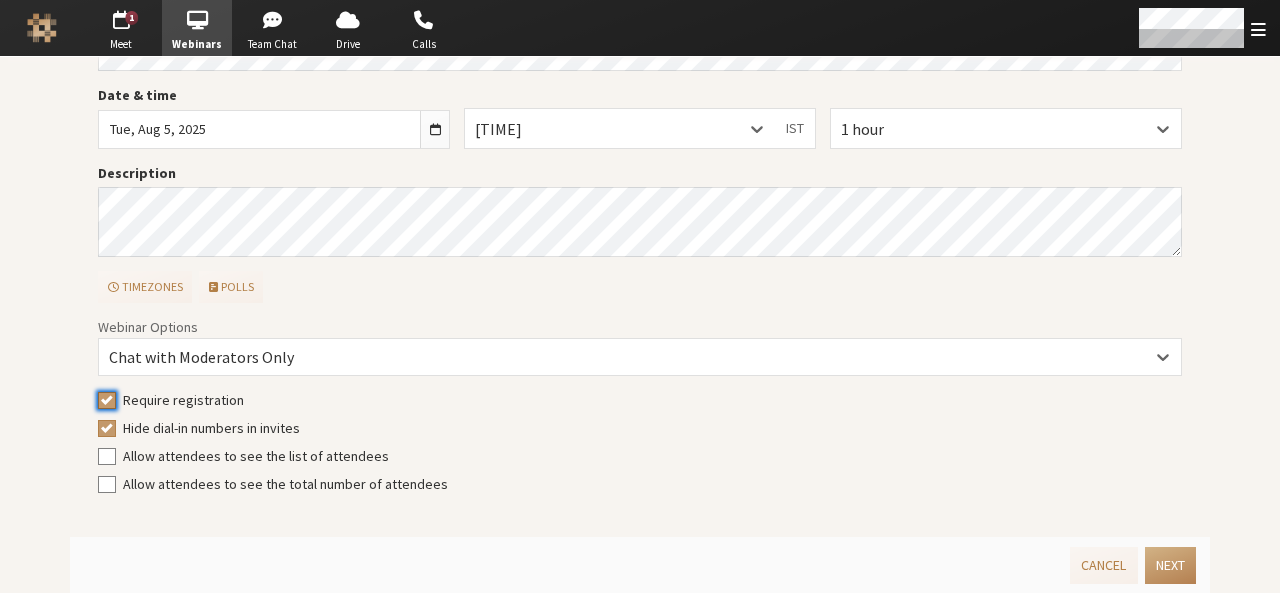 click on "Require registration" at bounding box center (107, 400) 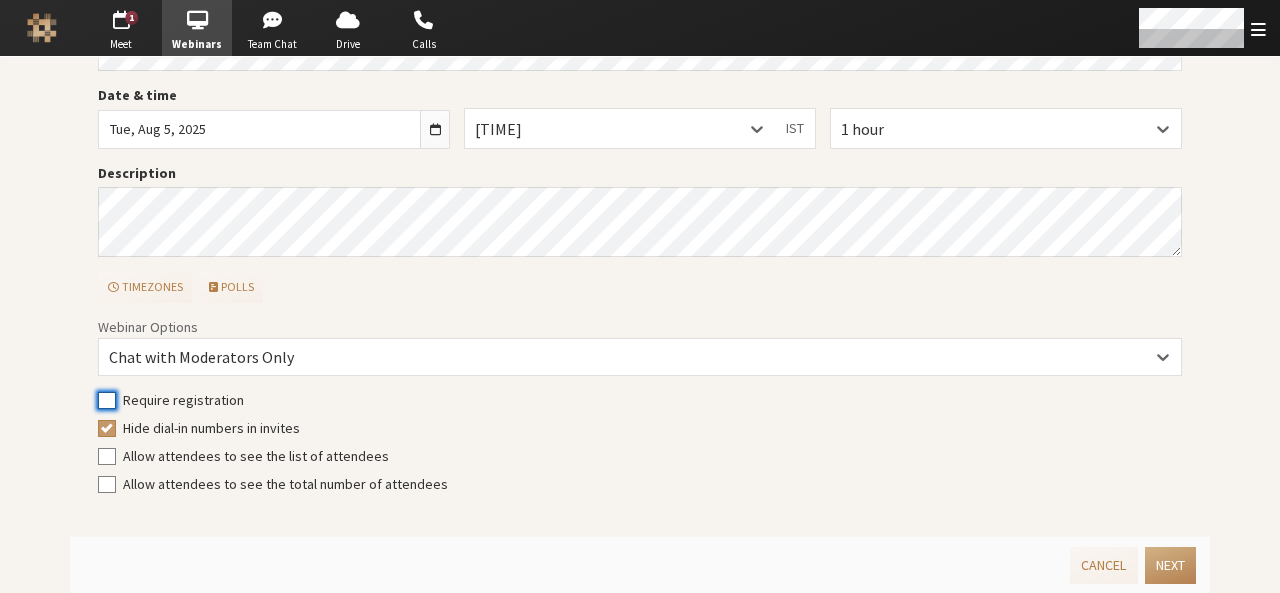 checkbox on "false" 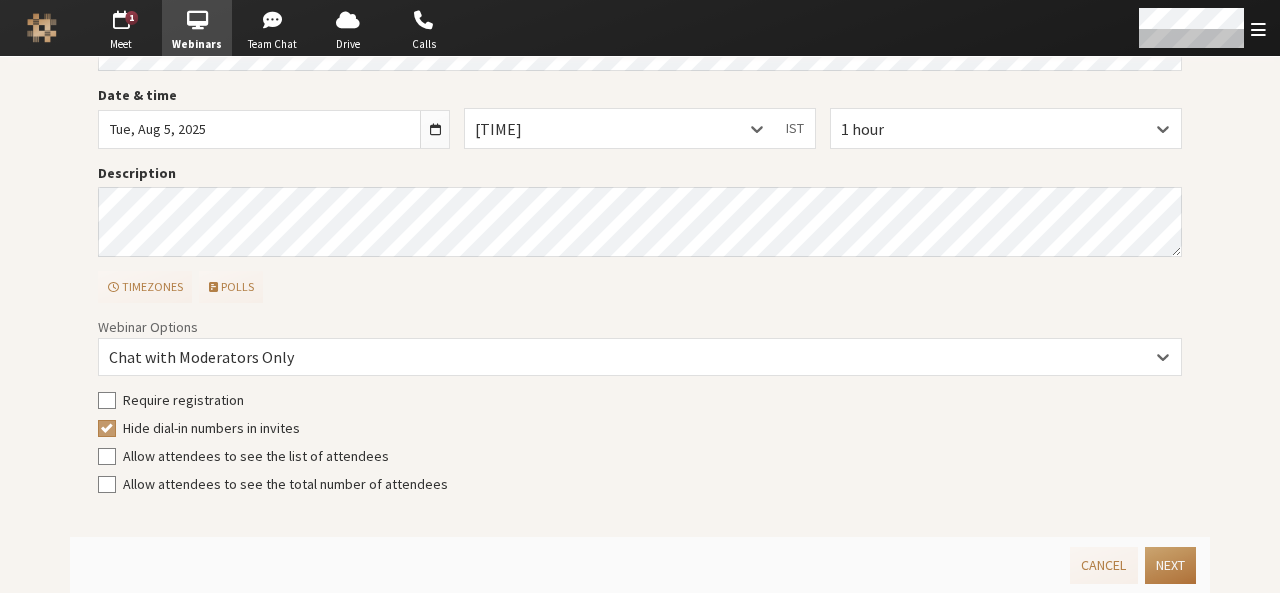click on "Next" at bounding box center (1170, 565) 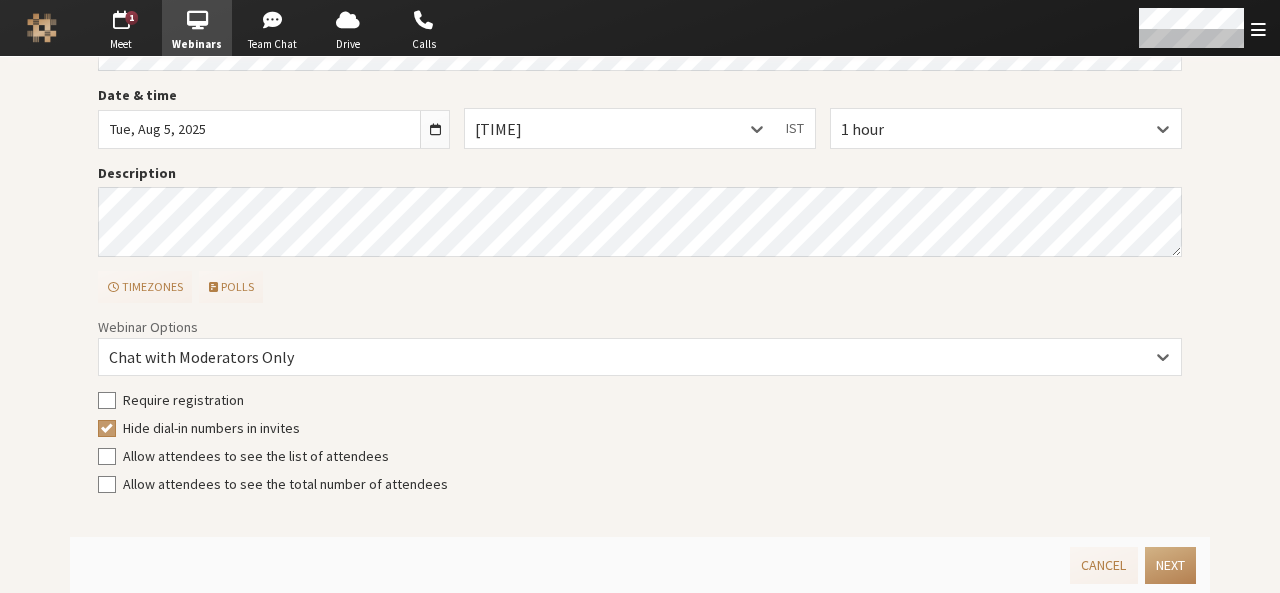 scroll, scrollTop: 0, scrollLeft: 0, axis: both 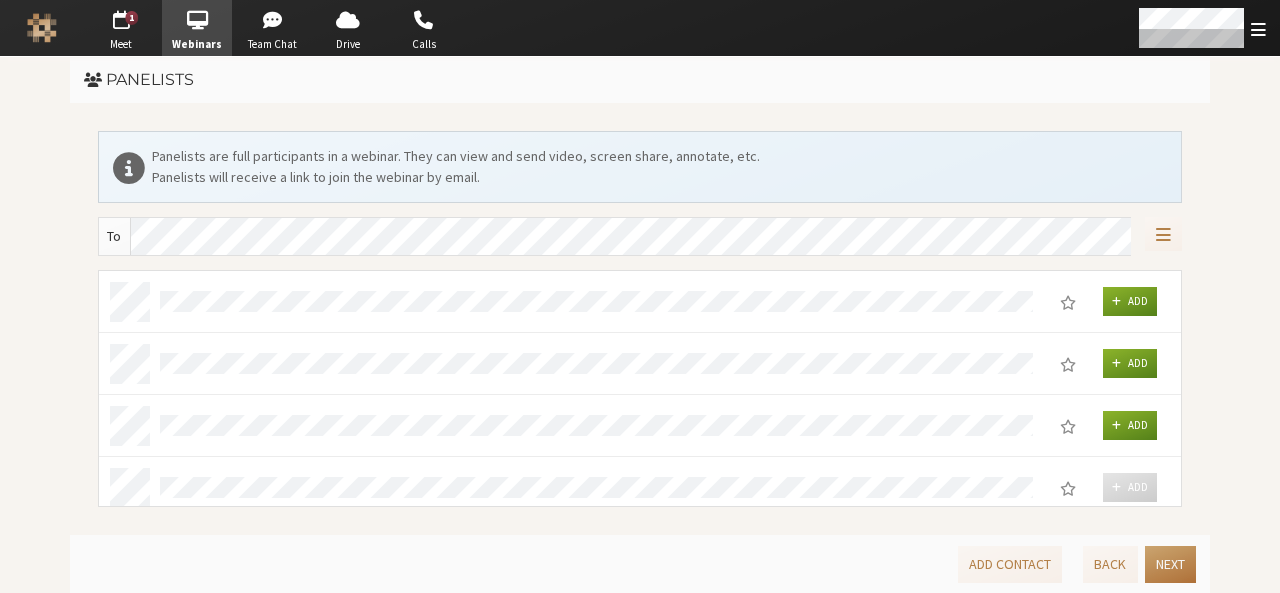 click on "Next" at bounding box center [1170, 564] 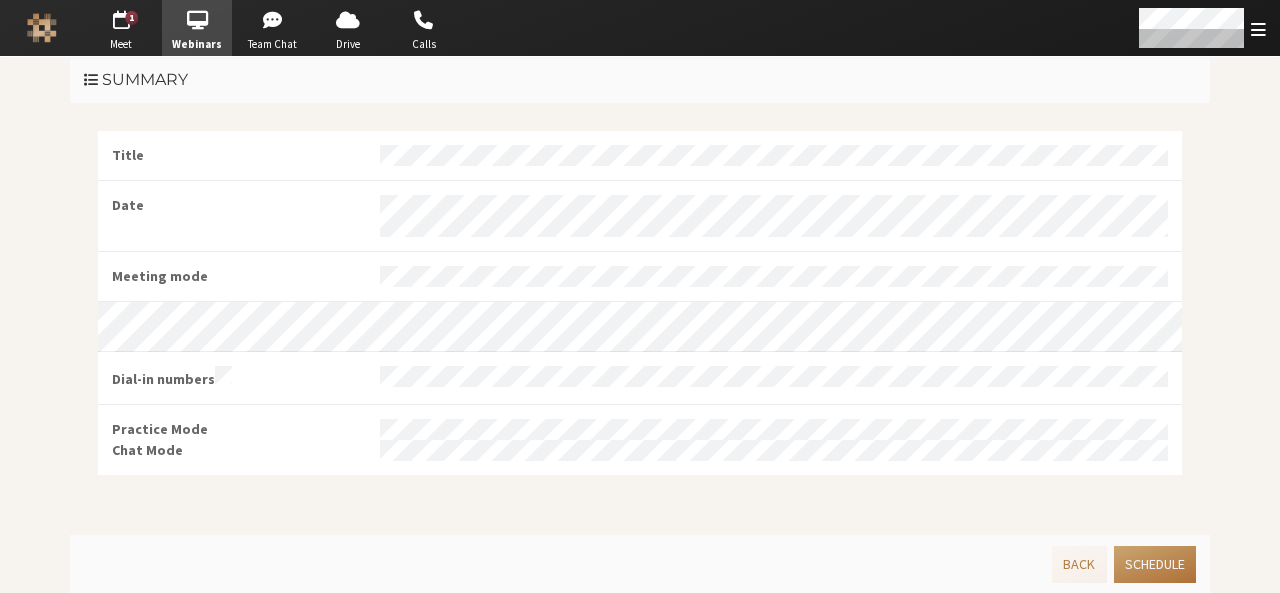 click on "Schedule" at bounding box center [1155, 564] 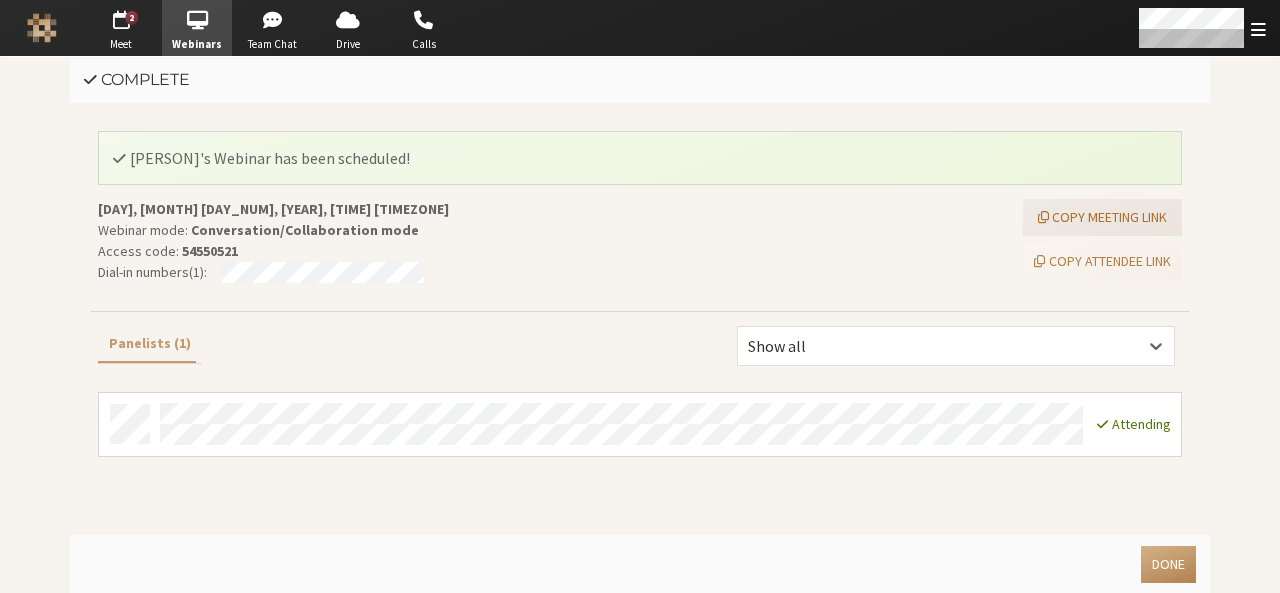 click on "Copy meeting link" at bounding box center [1102, 217] 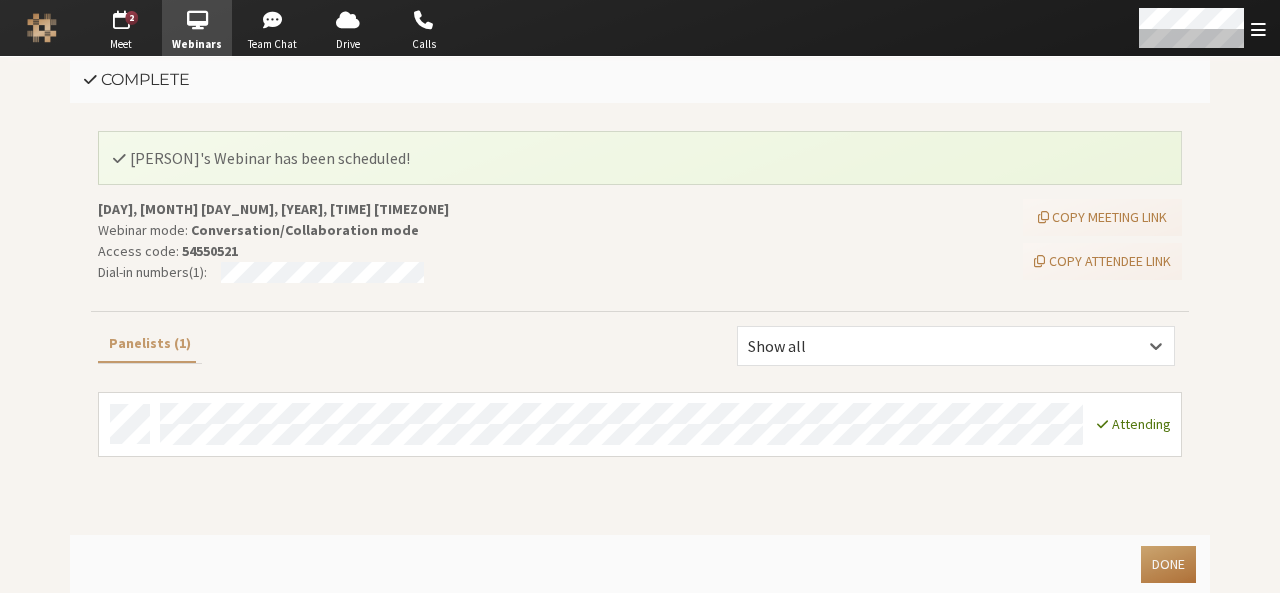 click on "Done" at bounding box center [1168, 564] 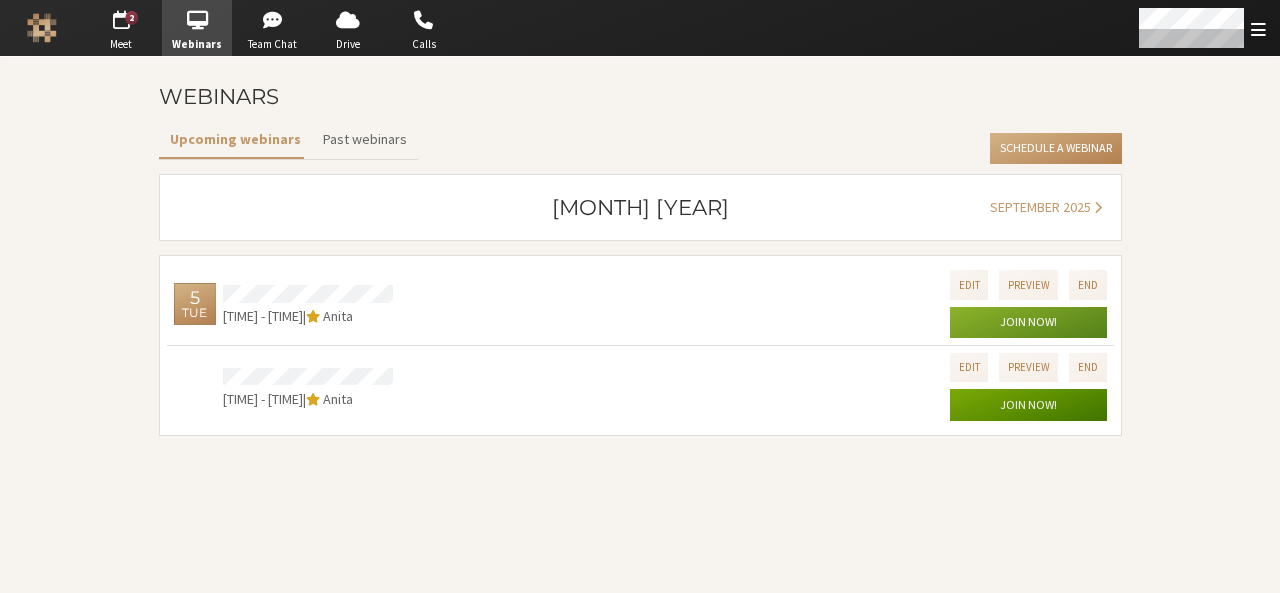 click on "Join now!" at bounding box center [1028, 323] 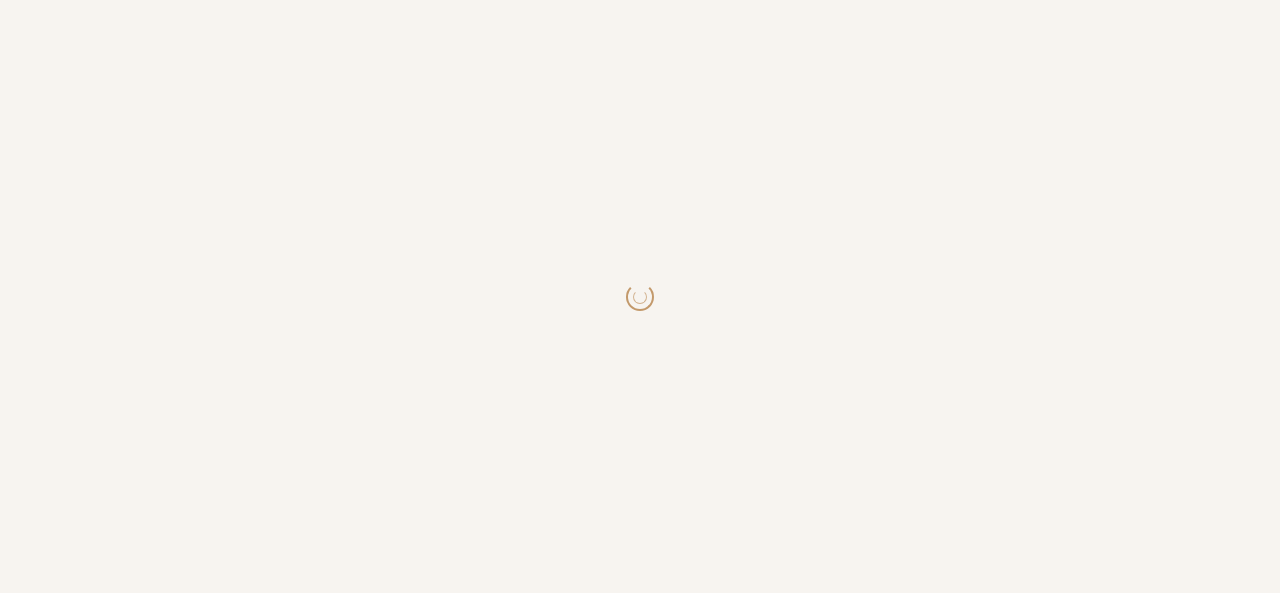 scroll, scrollTop: 0, scrollLeft: 0, axis: both 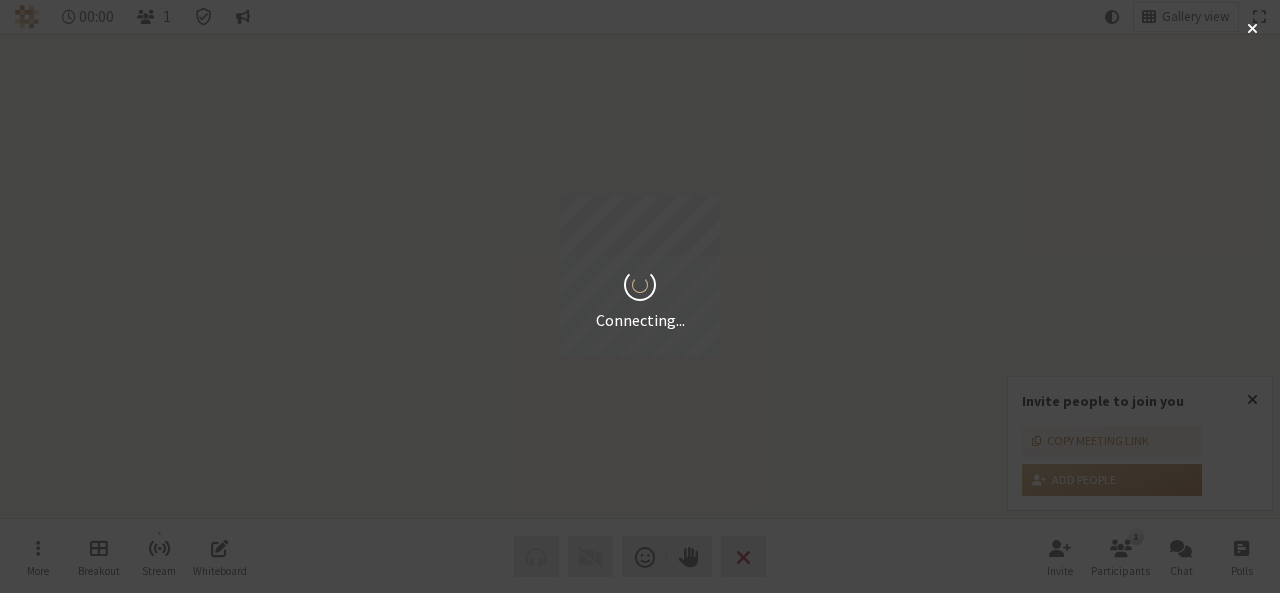 click on "00:00 1 Gallery view More Breakout Stream Whiteboard Audio Video Send a reaction Raise hand Leave Invite 1 Participants Chat Polls Invite people to join you Copy meeting link Add people Connecting..." at bounding box center (640, 296) 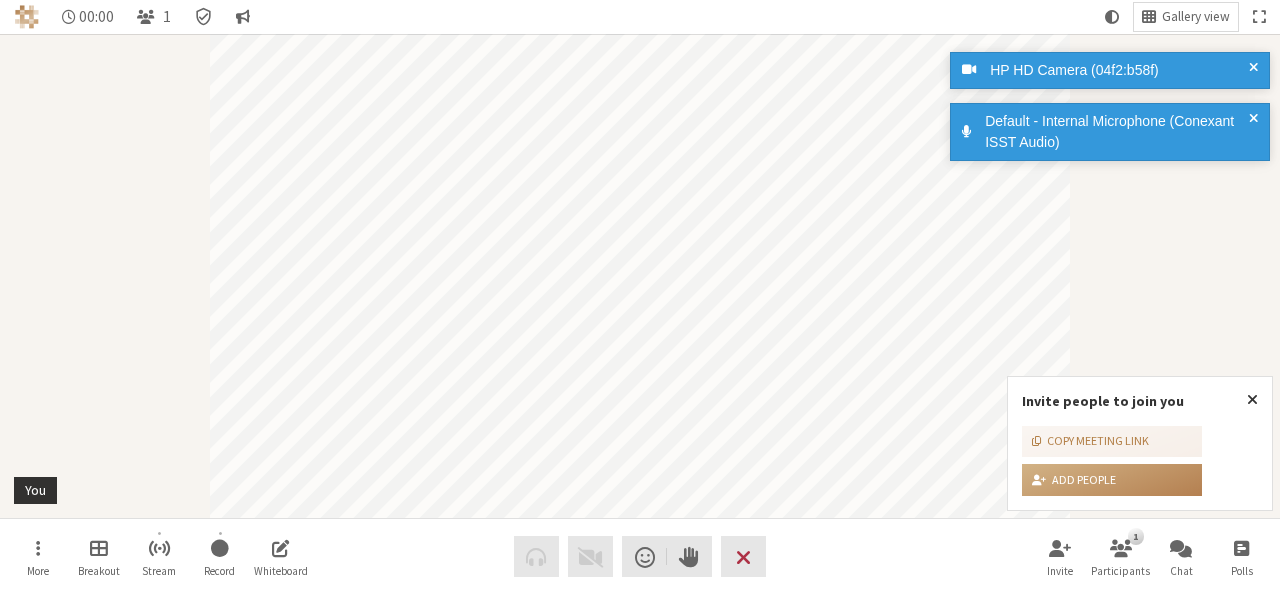click at bounding box center (1252, 400) 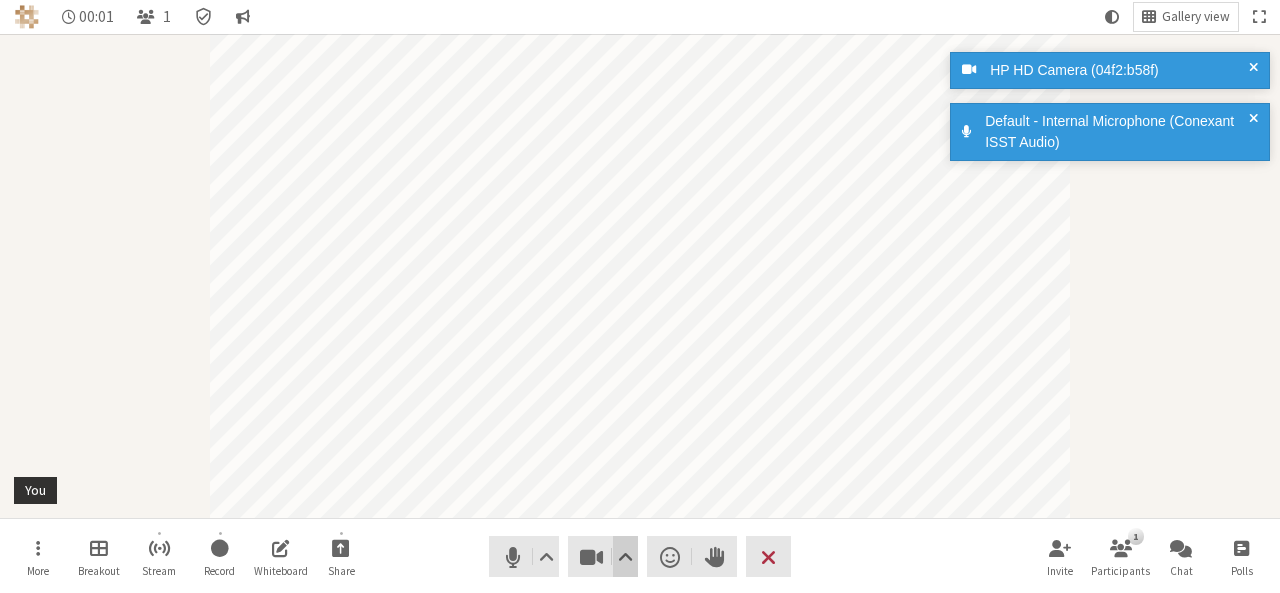 click at bounding box center (625, 557) 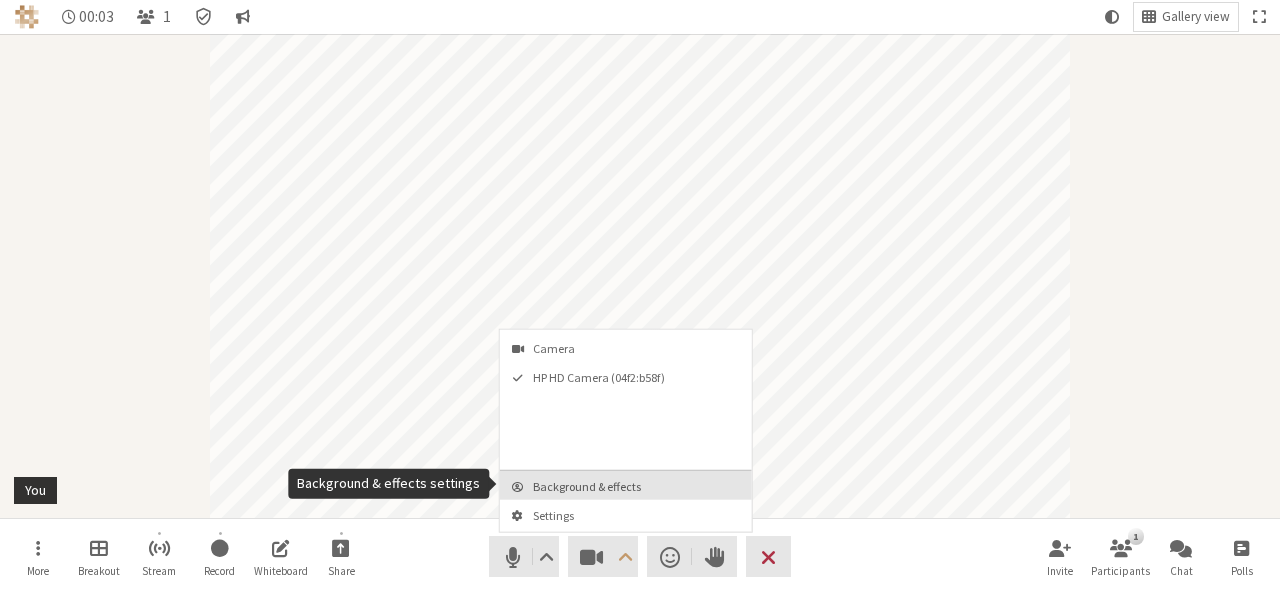click on "Background & effects" at bounding box center (638, 486) 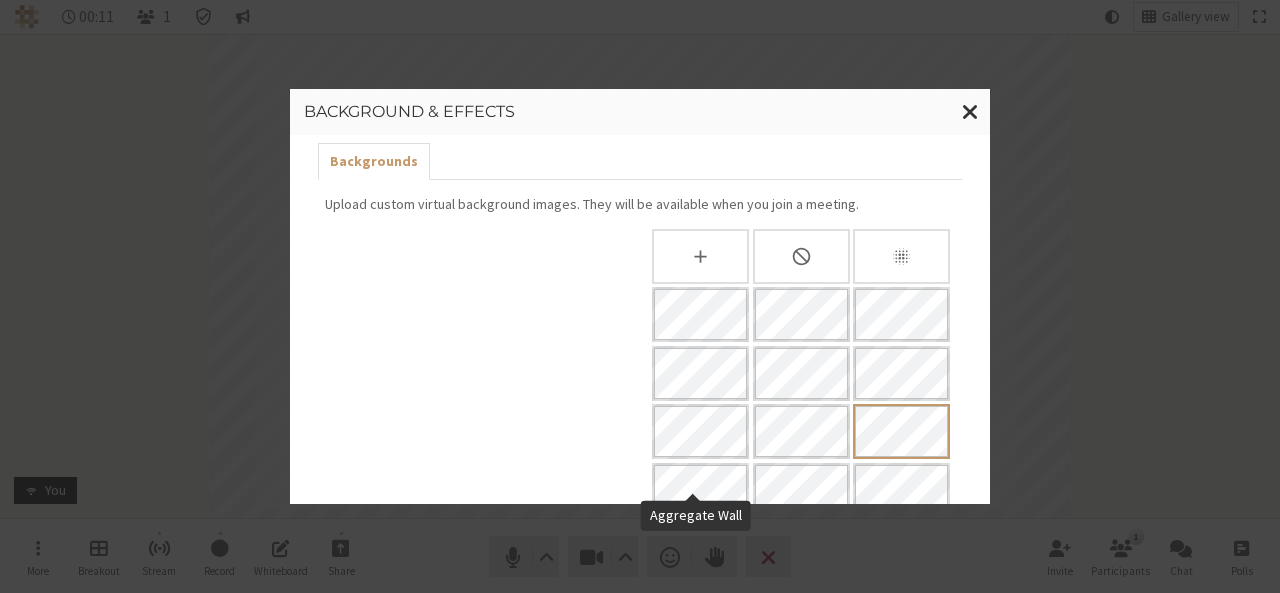 scroll, scrollTop: 0, scrollLeft: 0, axis: both 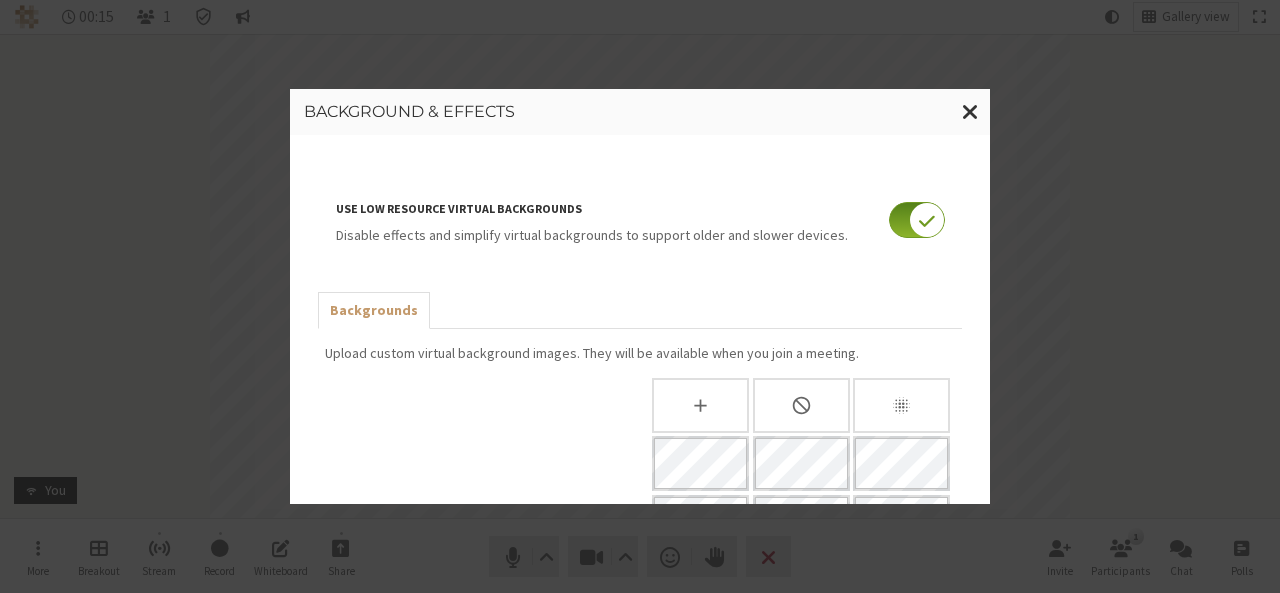 click at bounding box center (917, 220) 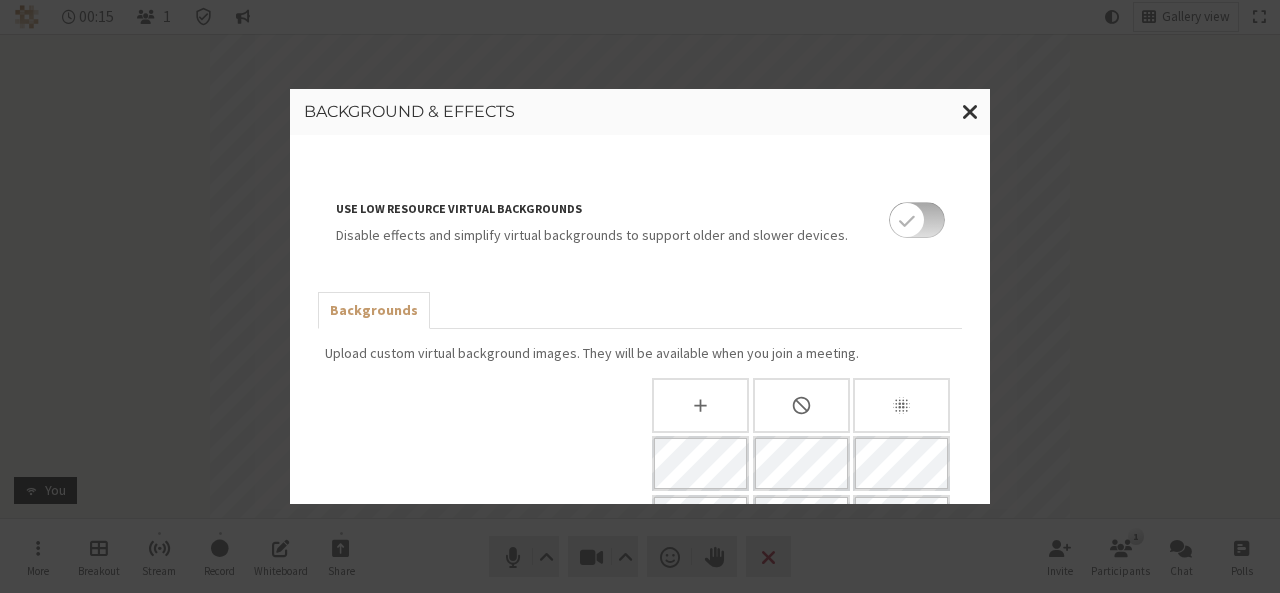 checkbox on "false" 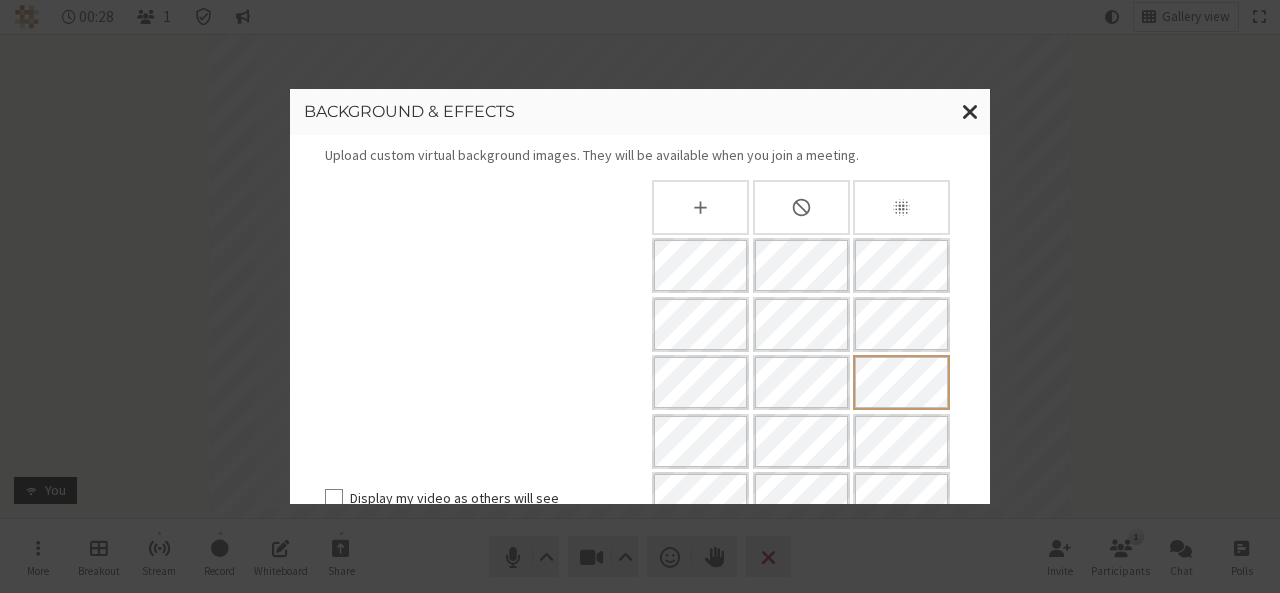 scroll, scrollTop: 84, scrollLeft: 0, axis: vertical 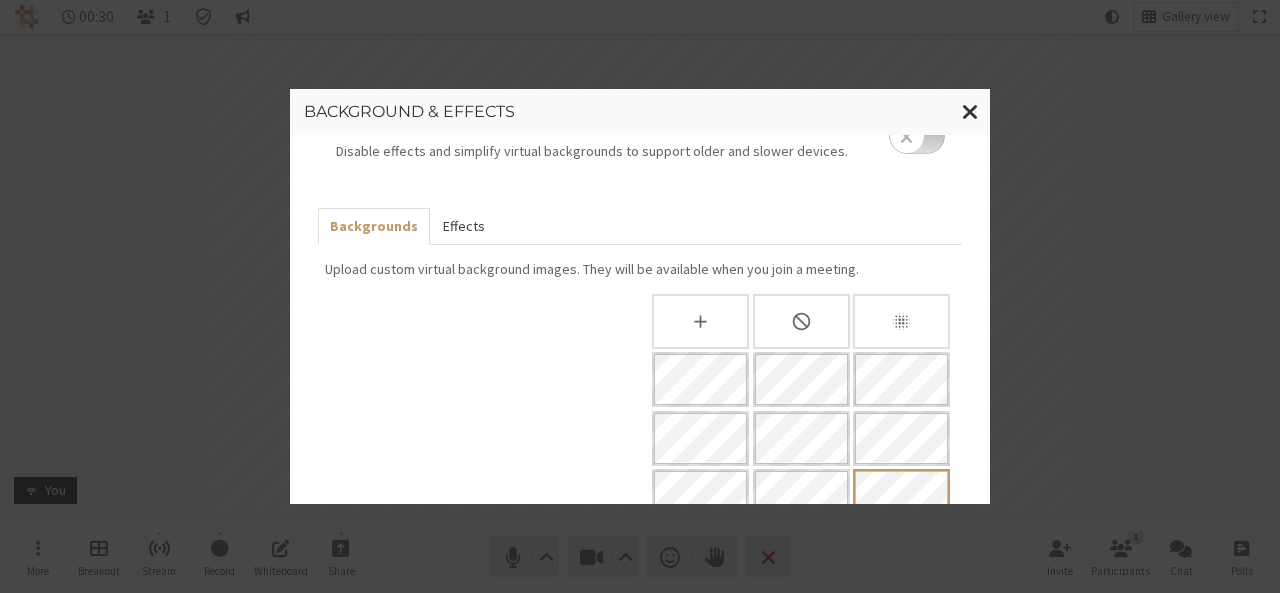 click on "Effects" at bounding box center [463, 226] 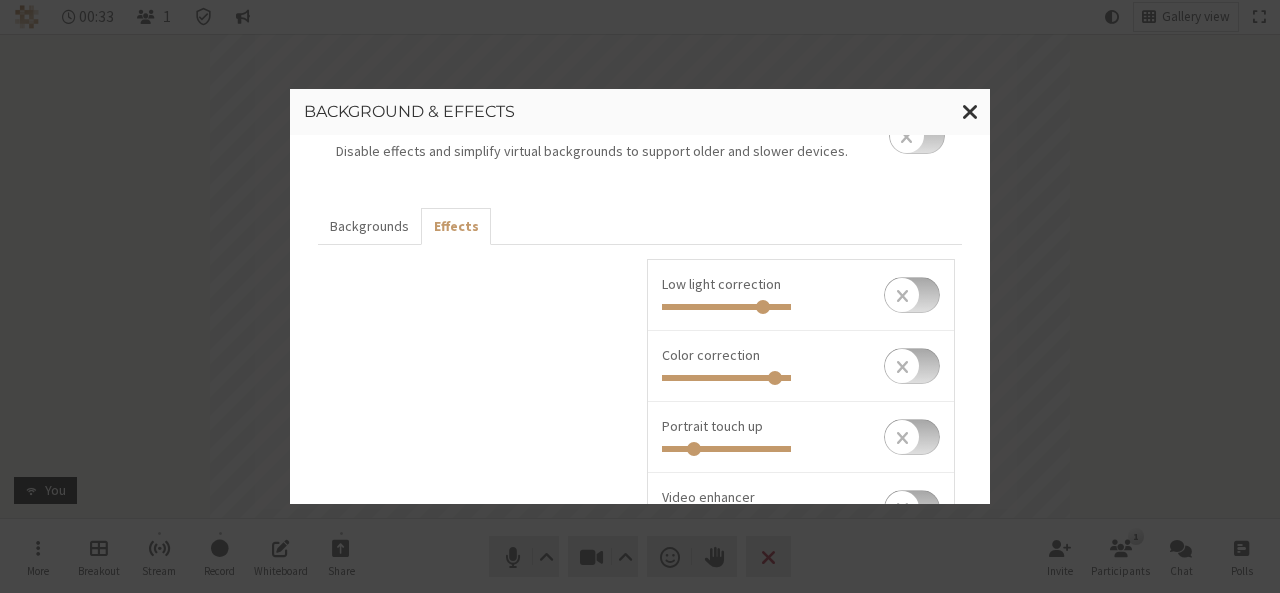 click at bounding box center (912, 295) 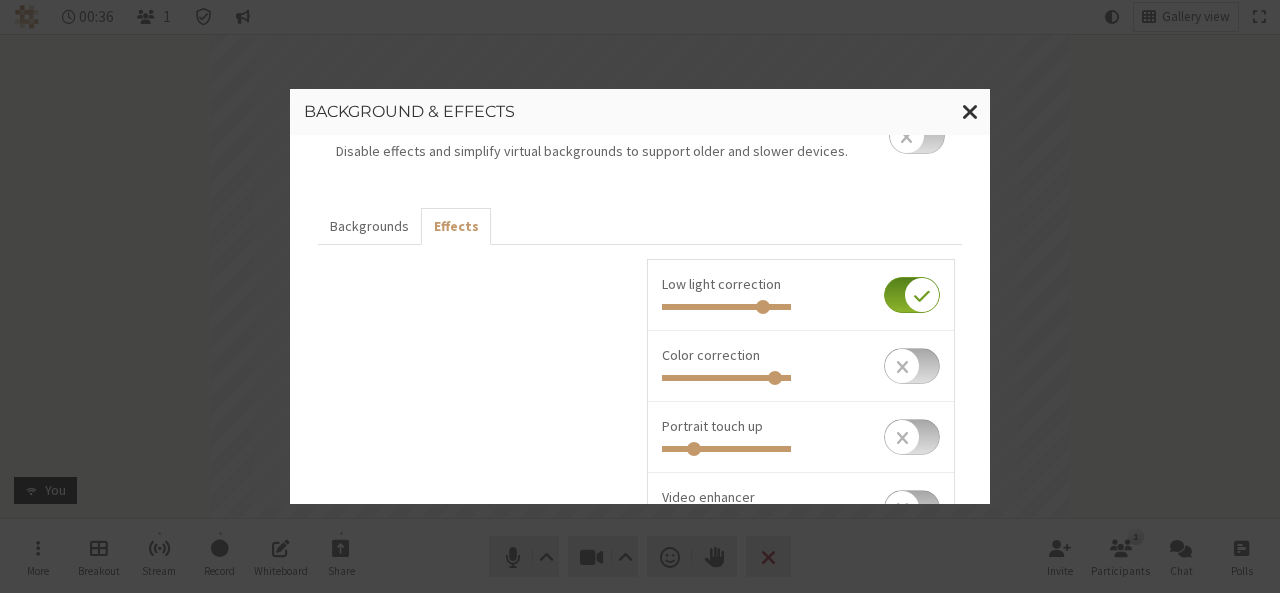 click at bounding box center [912, 295] 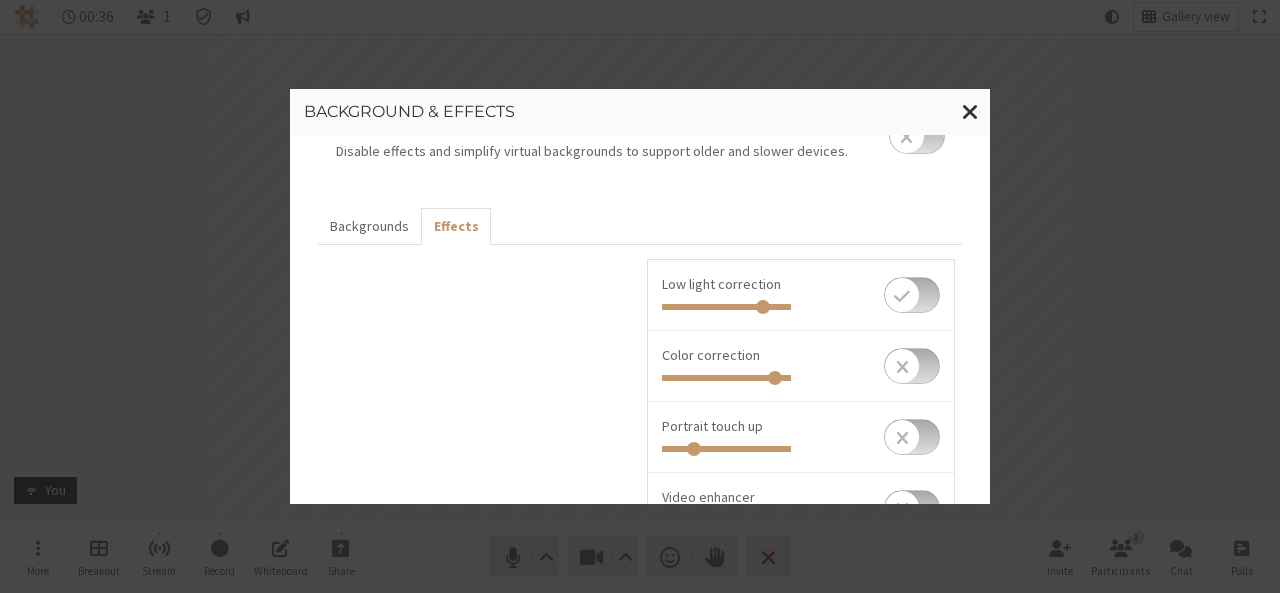 checkbox on "false" 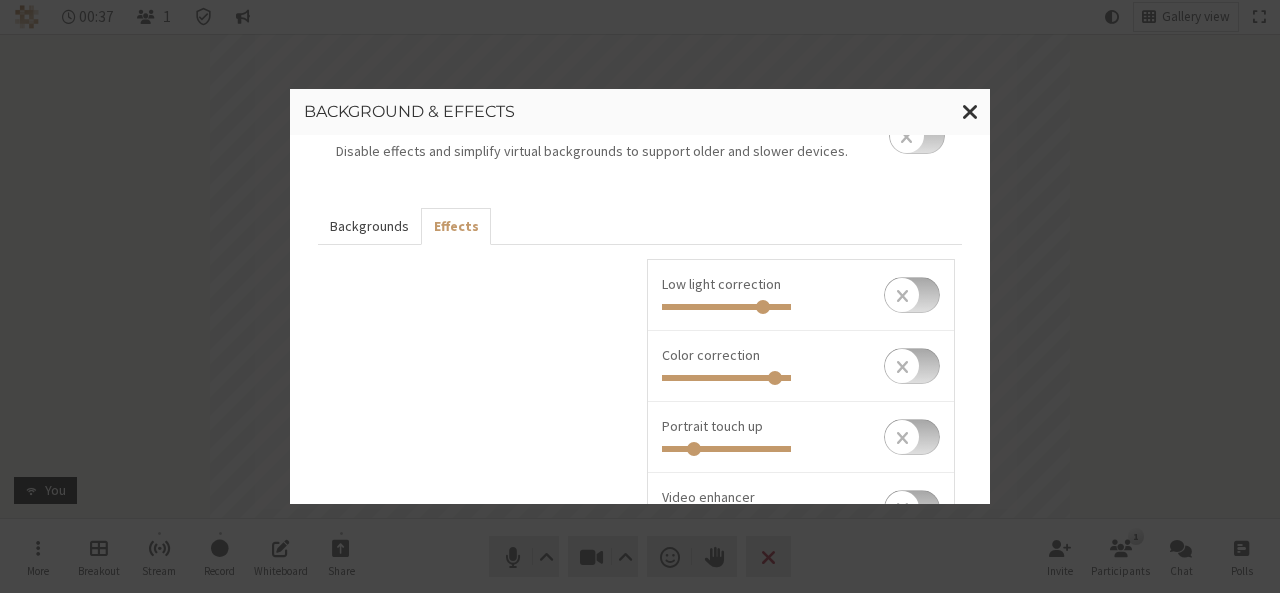 click on "Backgrounds" at bounding box center (369, 226) 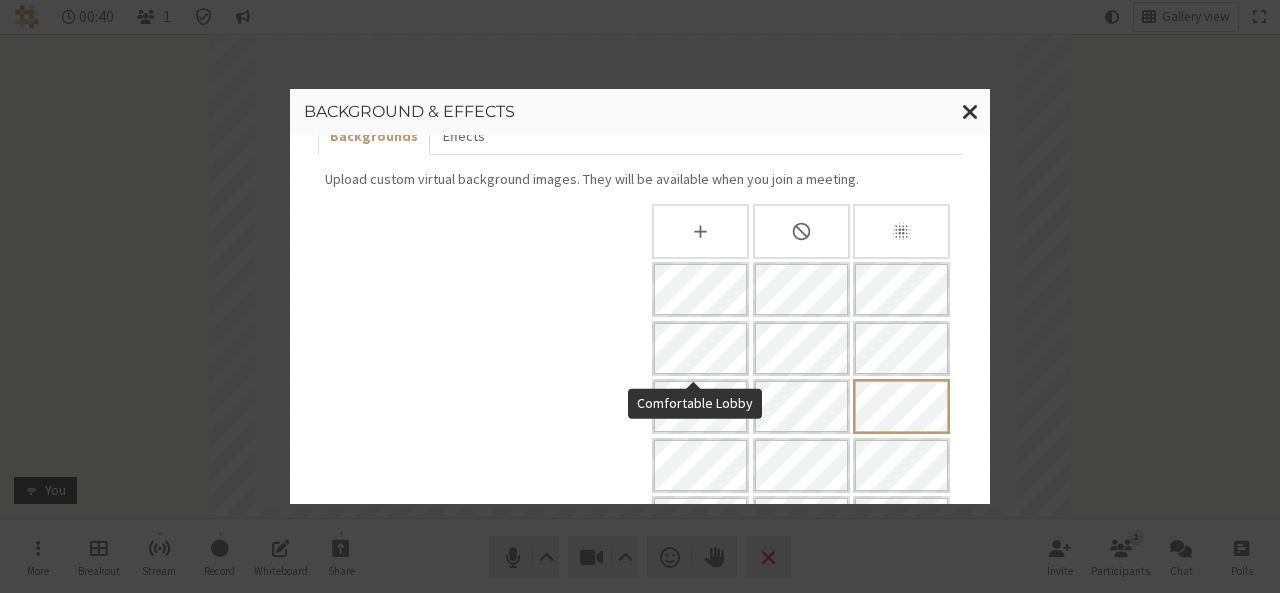 scroll, scrollTop: 160, scrollLeft: 0, axis: vertical 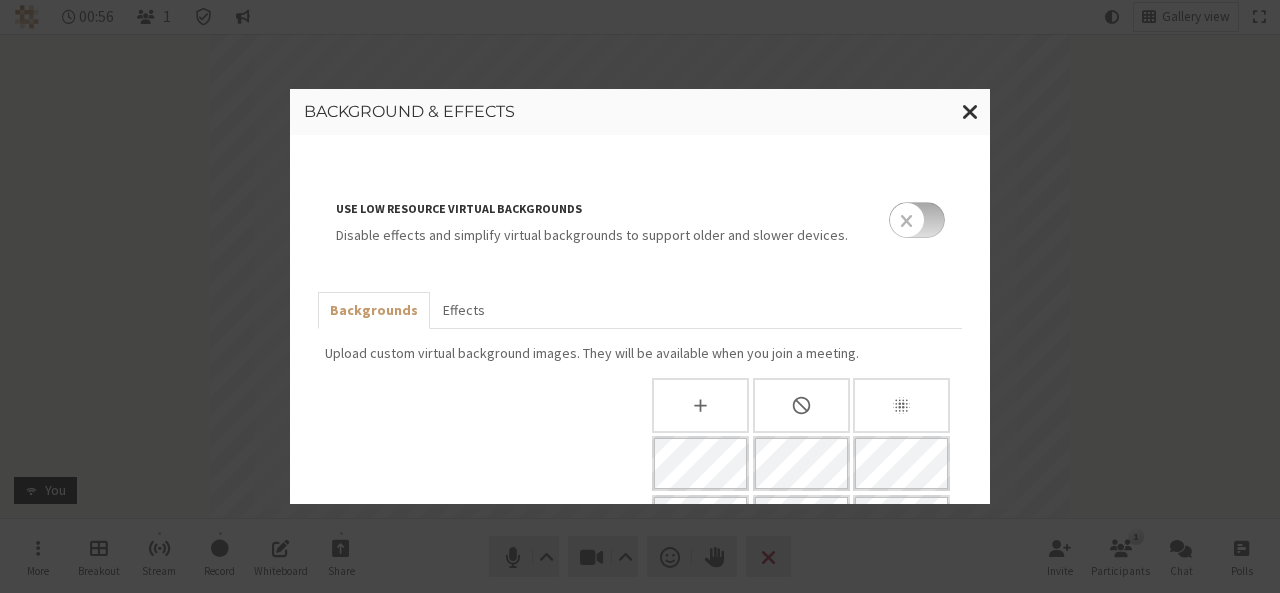 click 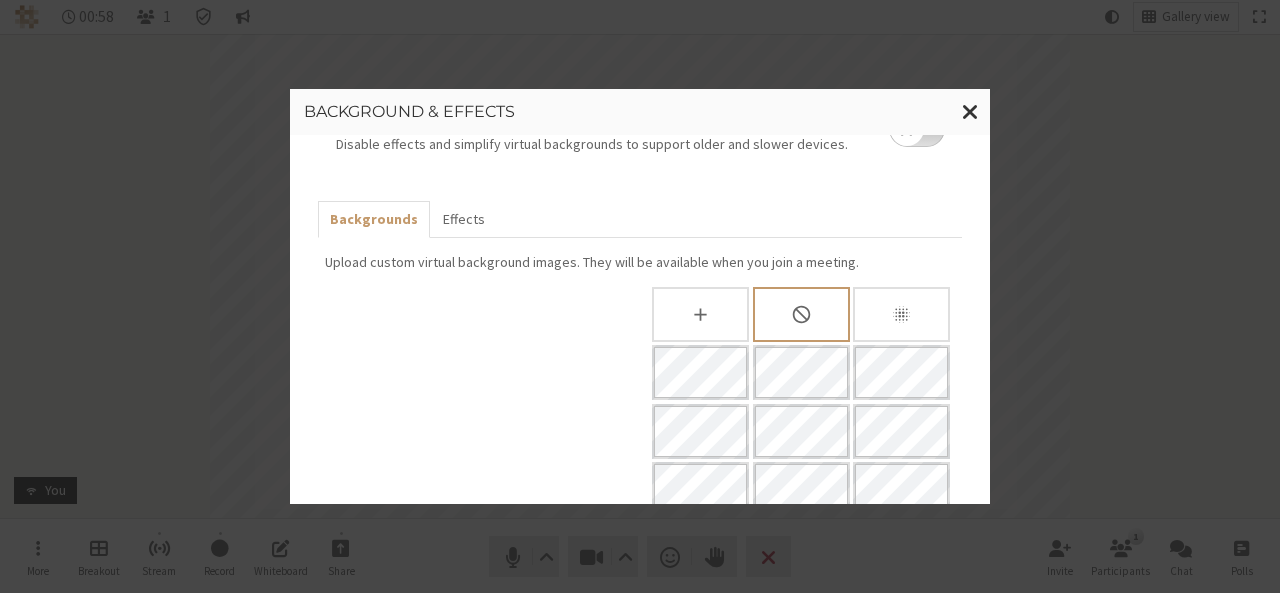 scroll, scrollTop: 114, scrollLeft: 0, axis: vertical 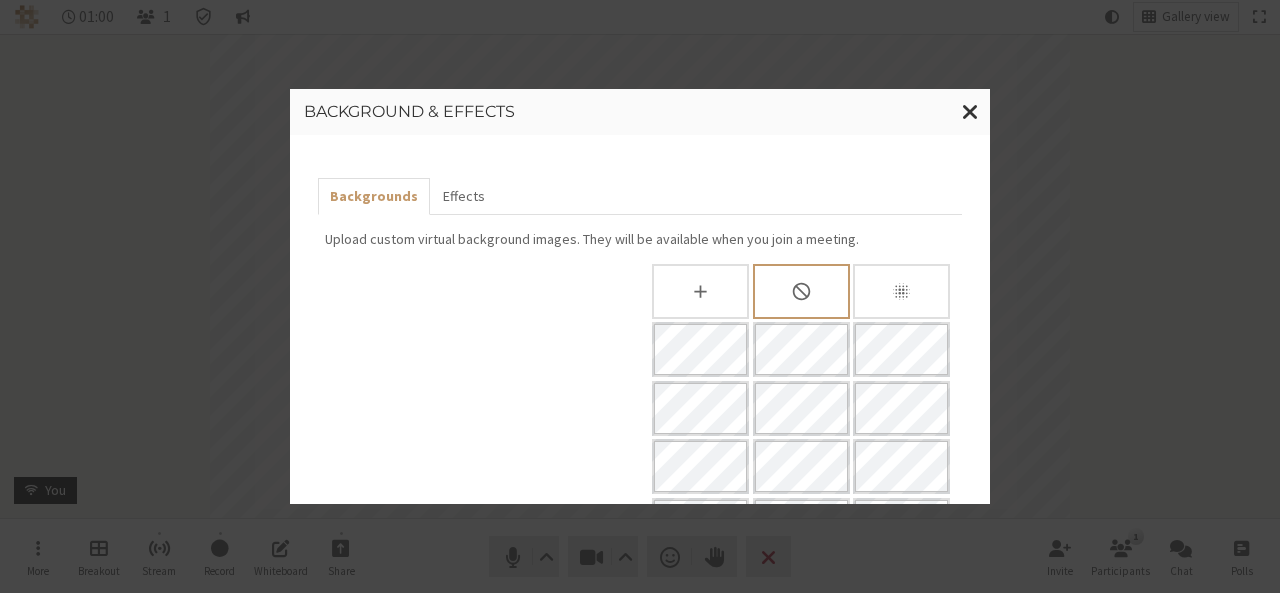 click at bounding box center [901, 291] 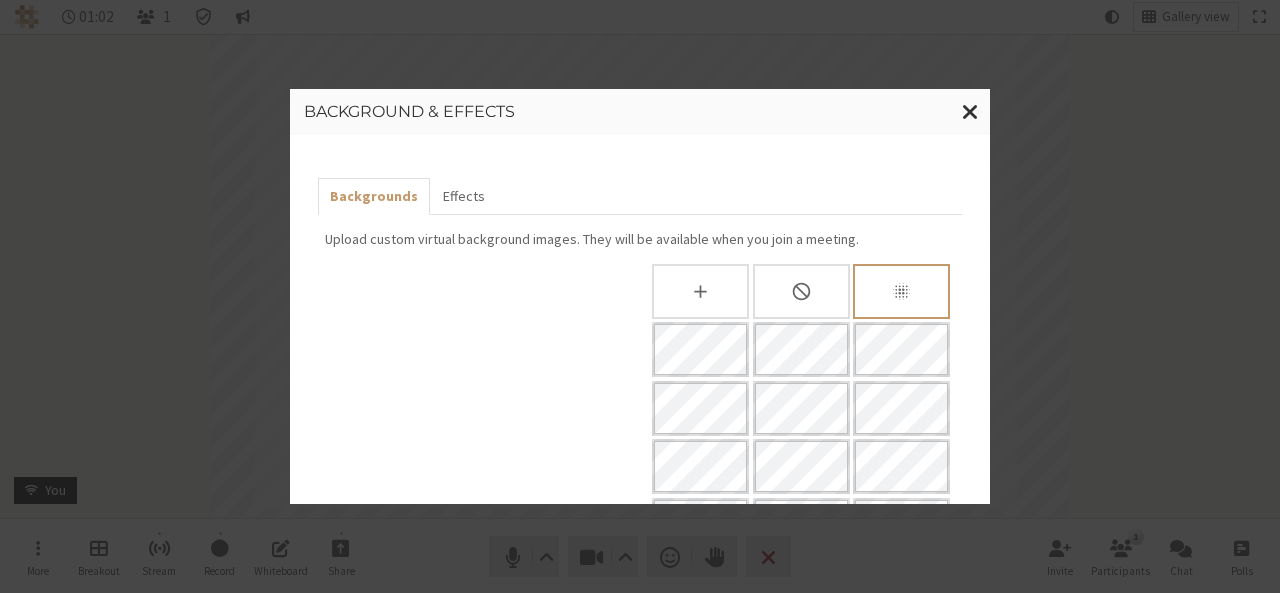 click at bounding box center [801, 291] 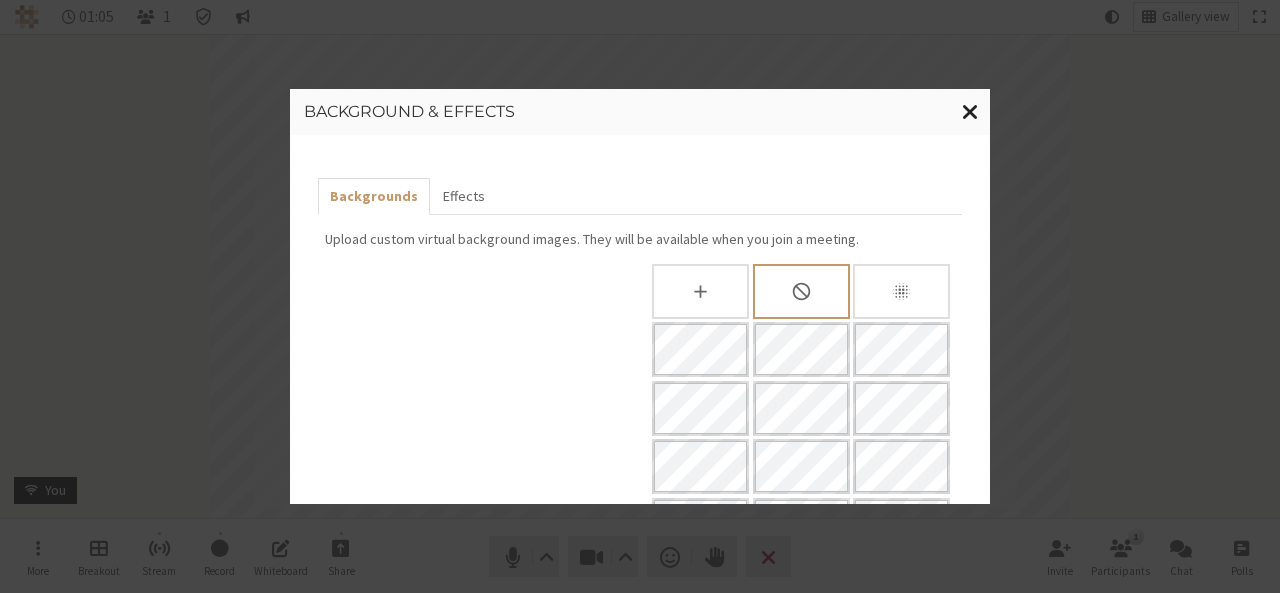 click at bounding box center (970, 111) 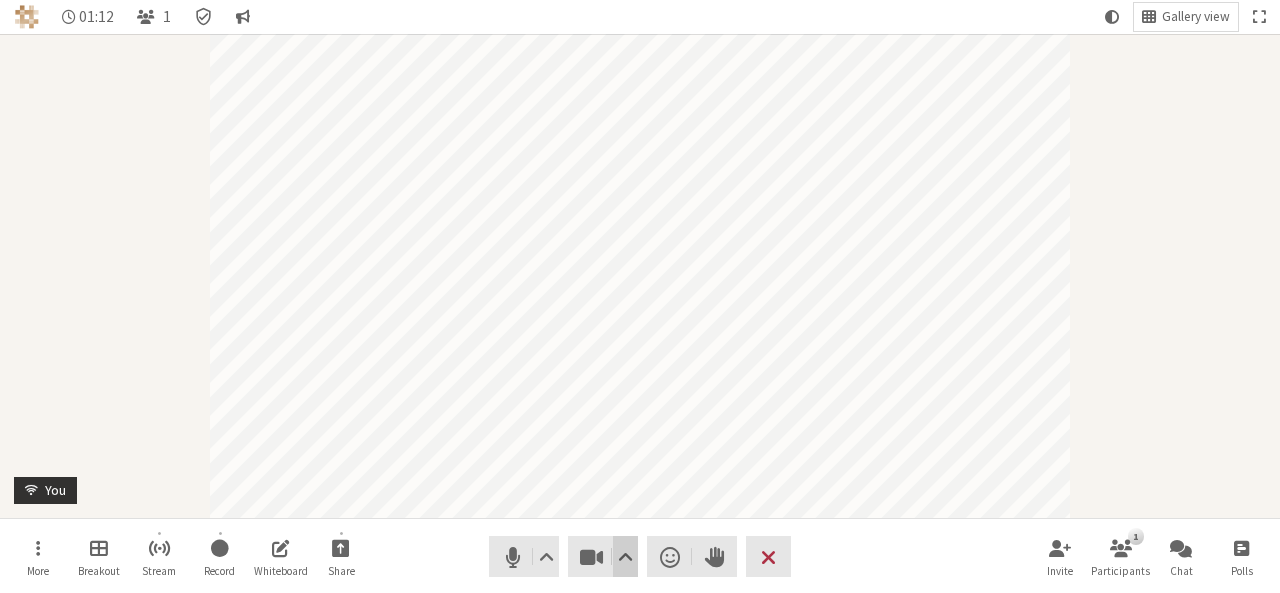 click at bounding box center [625, 557] 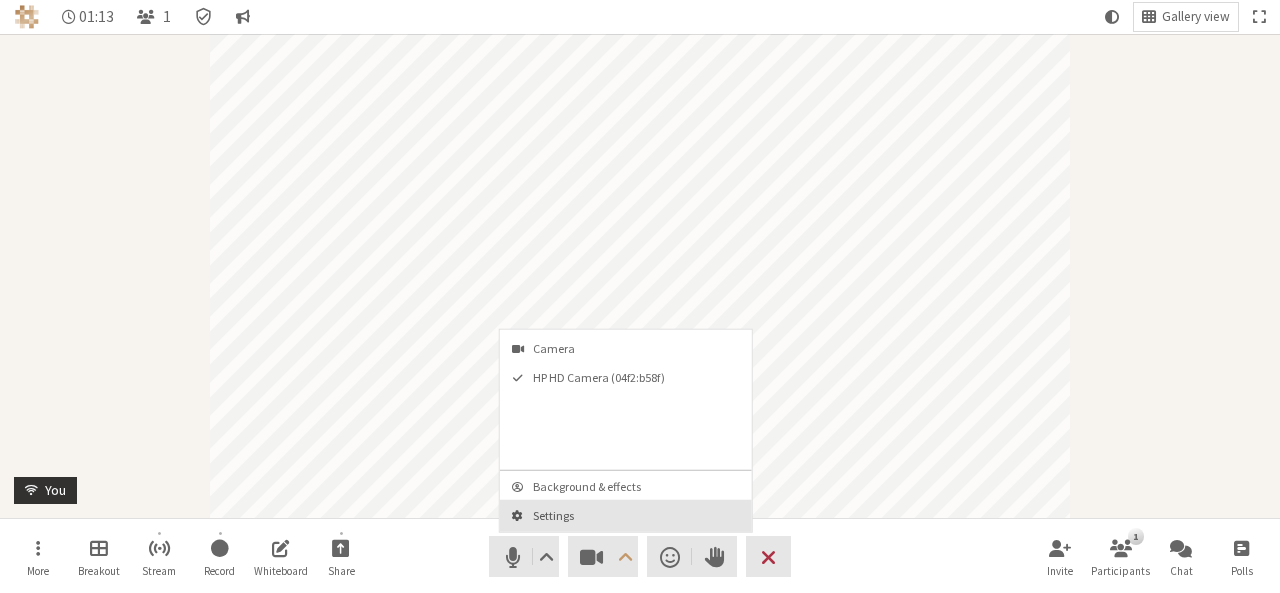 click on "Settings" at bounding box center (626, 515) 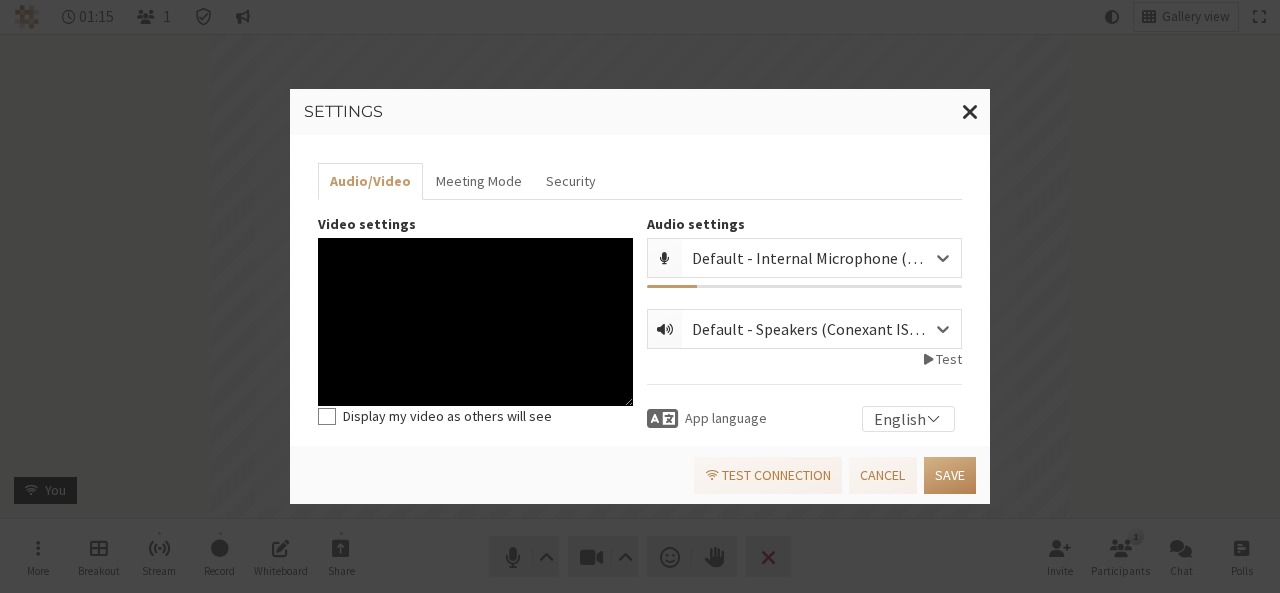 scroll, scrollTop: 182, scrollLeft: 0, axis: vertical 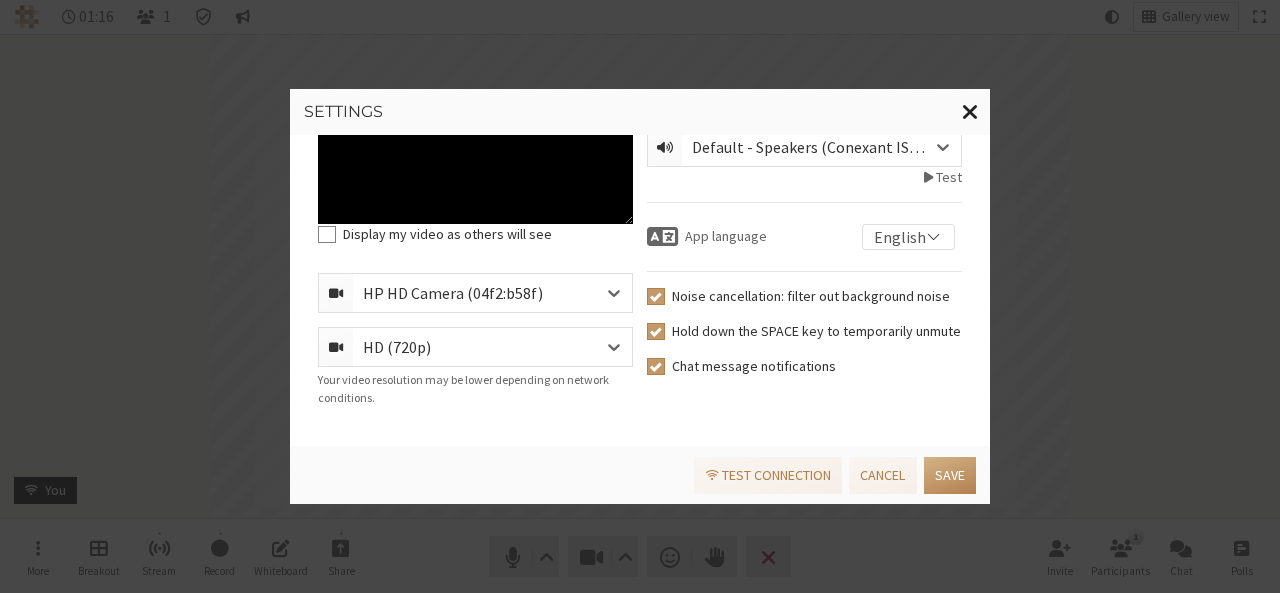click at bounding box center [970, 111] 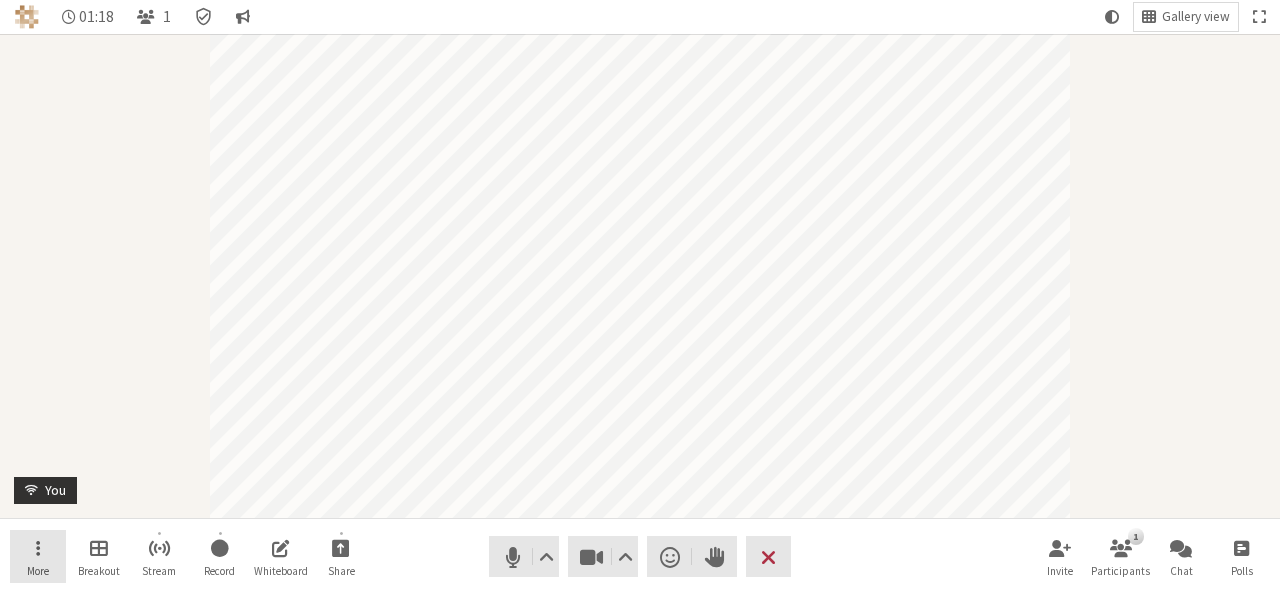 click on "More" at bounding box center [38, 557] 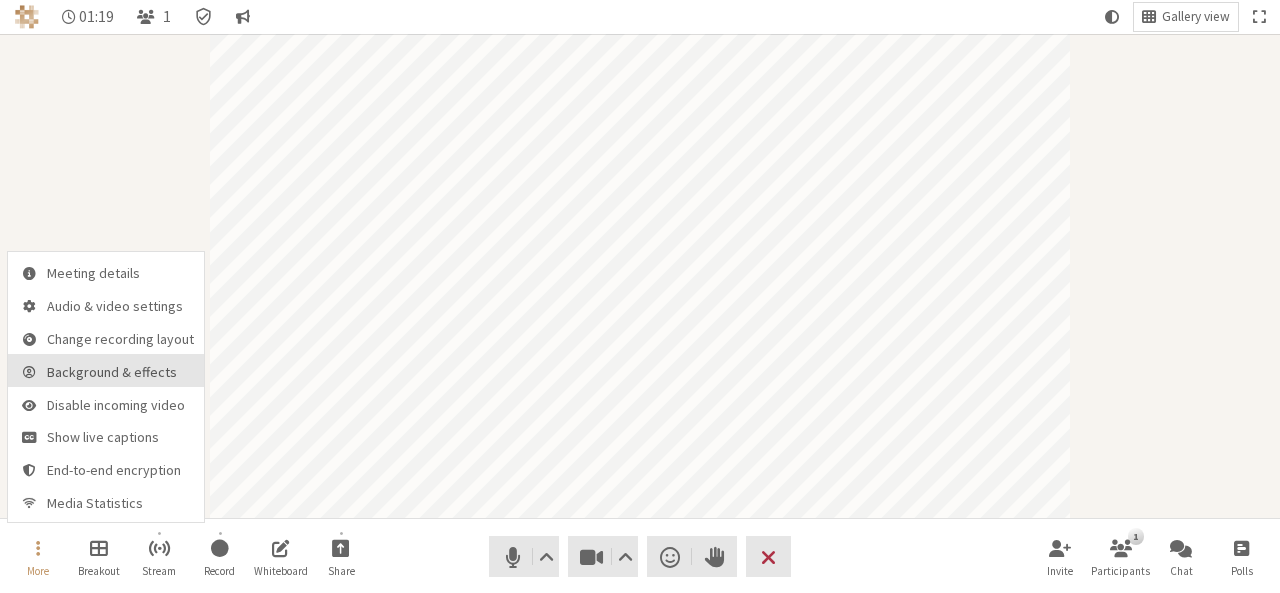 click on "Background & effects" at bounding box center (120, 372) 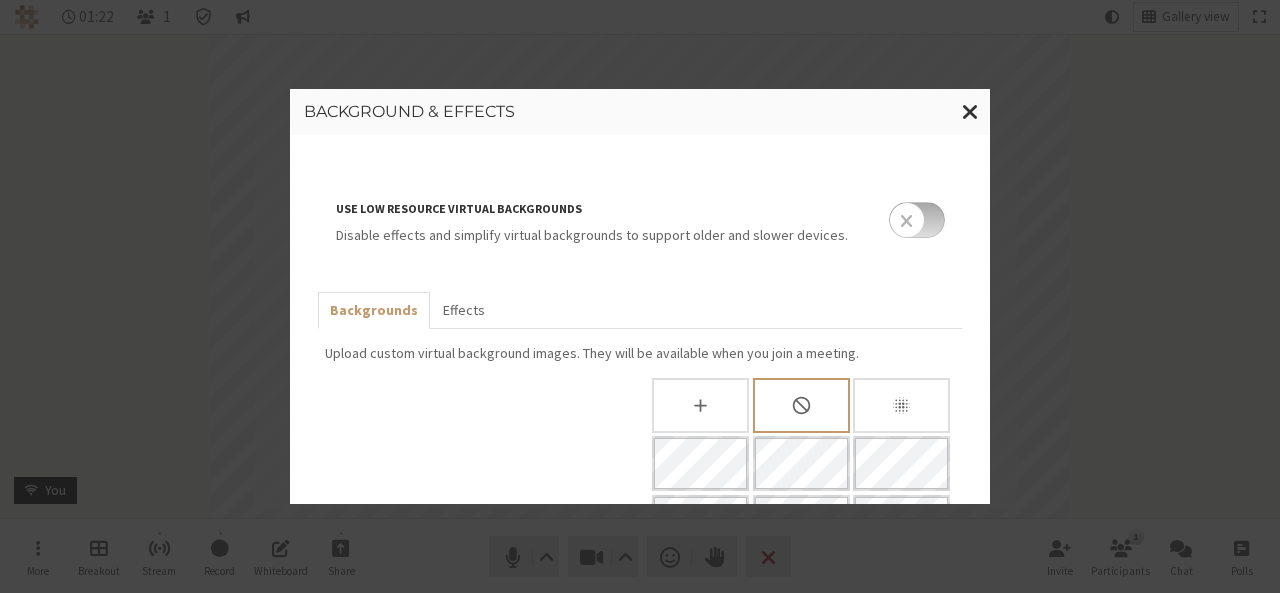 click at bounding box center (917, 220) 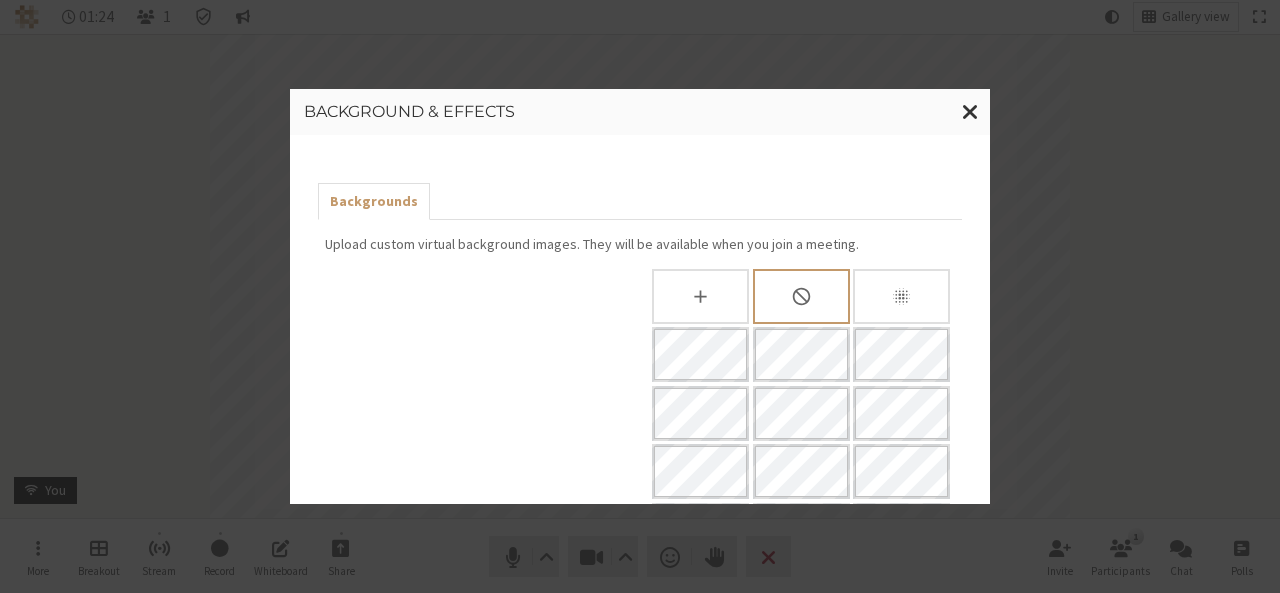 scroll, scrollTop: 112, scrollLeft: 0, axis: vertical 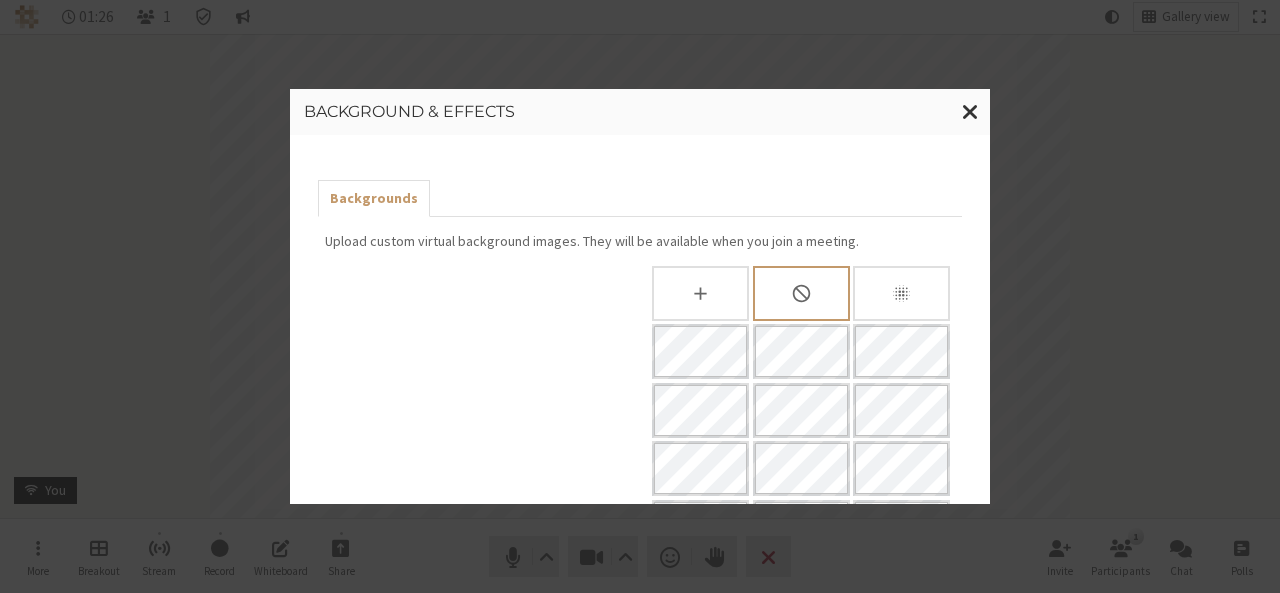 click at bounding box center [801, 498] 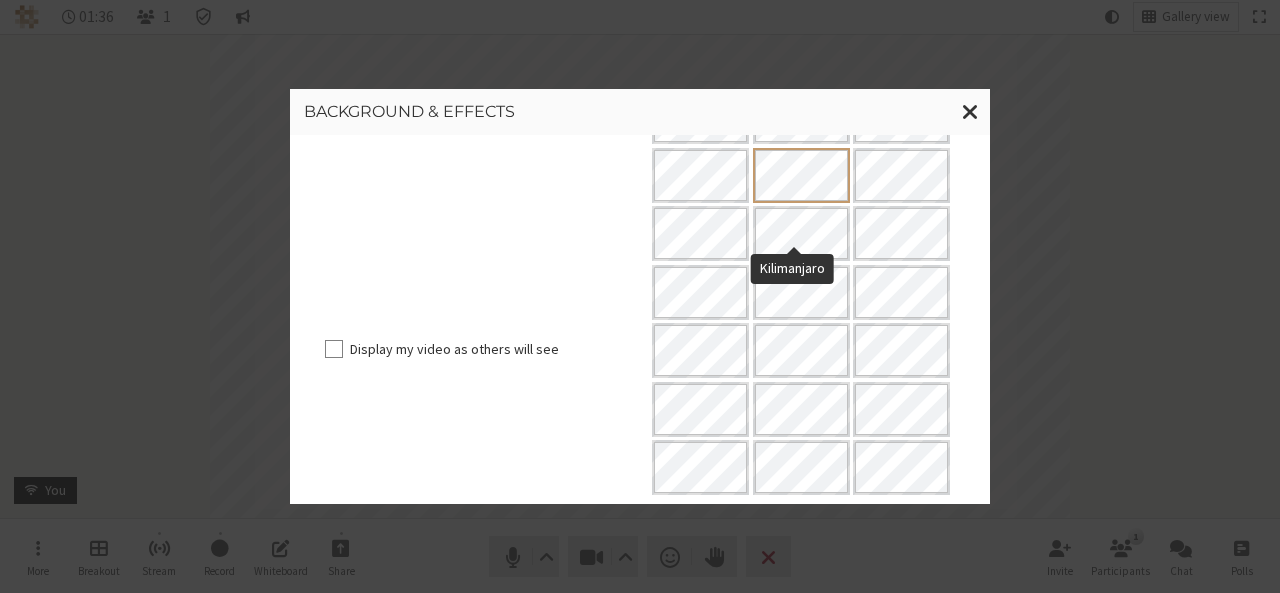 scroll, scrollTop: 364, scrollLeft: 0, axis: vertical 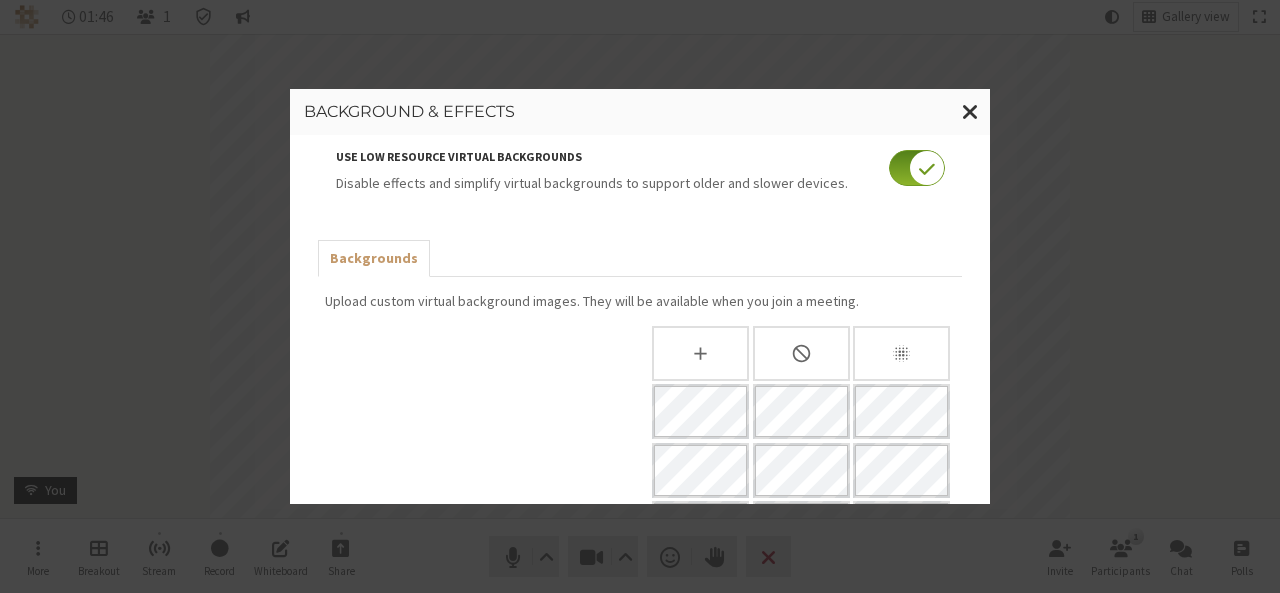 click at bounding box center (917, 168) 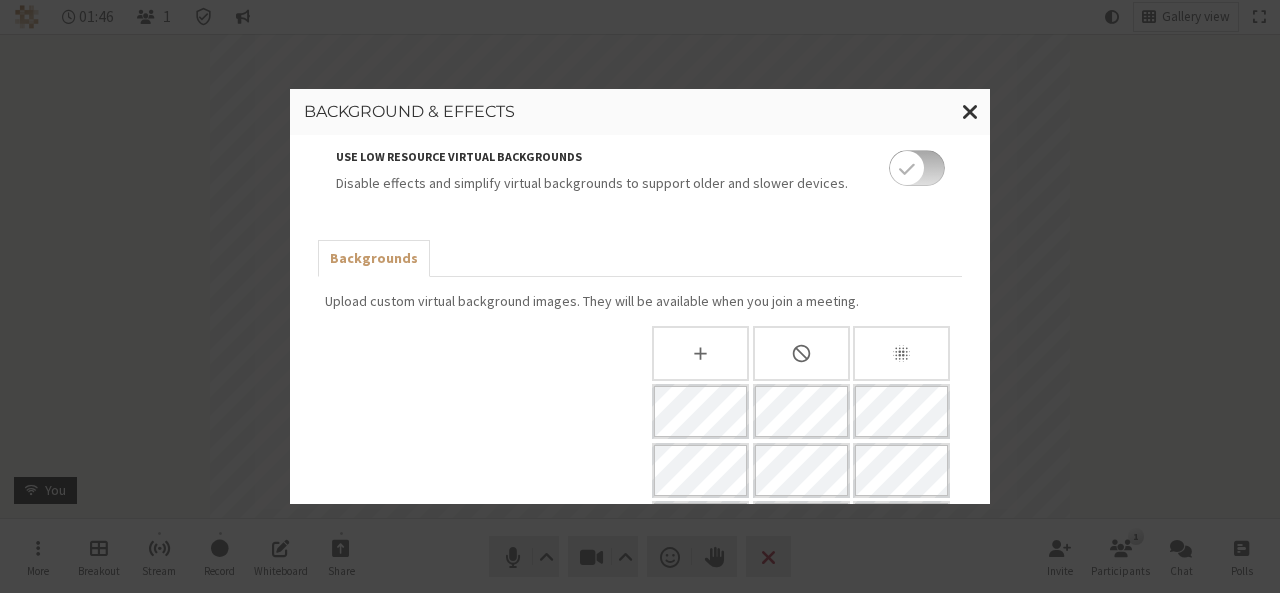 checkbox on "false" 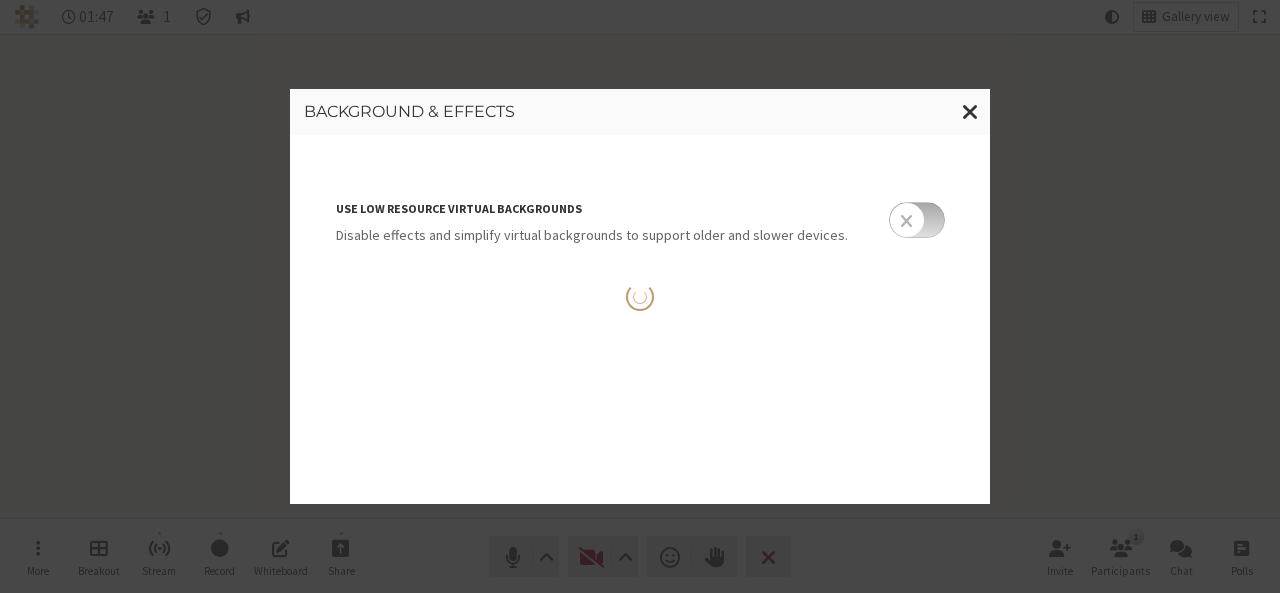 scroll, scrollTop: 0, scrollLeft: 0, axis: both 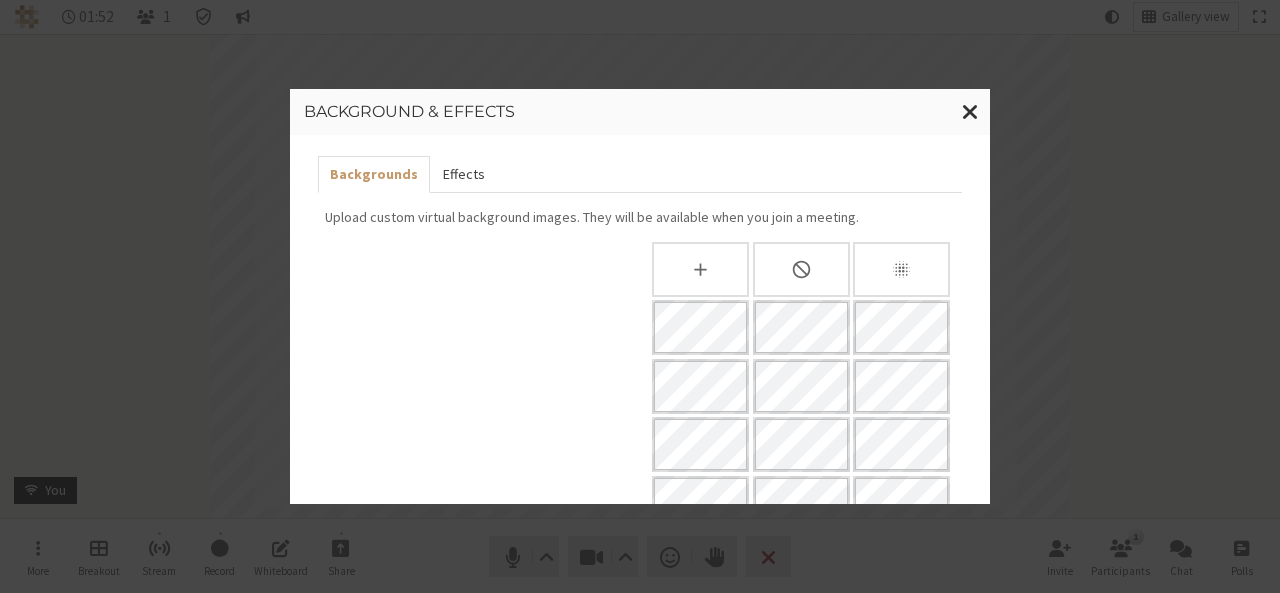 click on "Effects" at bounding box center (463, 174) 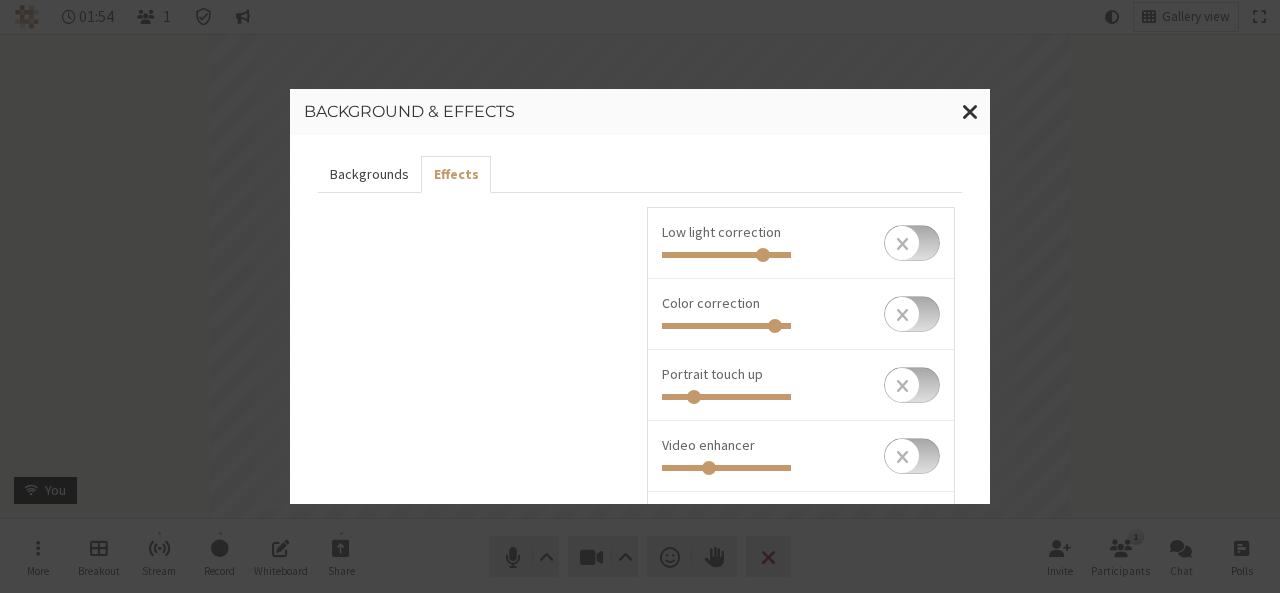 click on "Backgrounds" at bounding box center [369, 174] 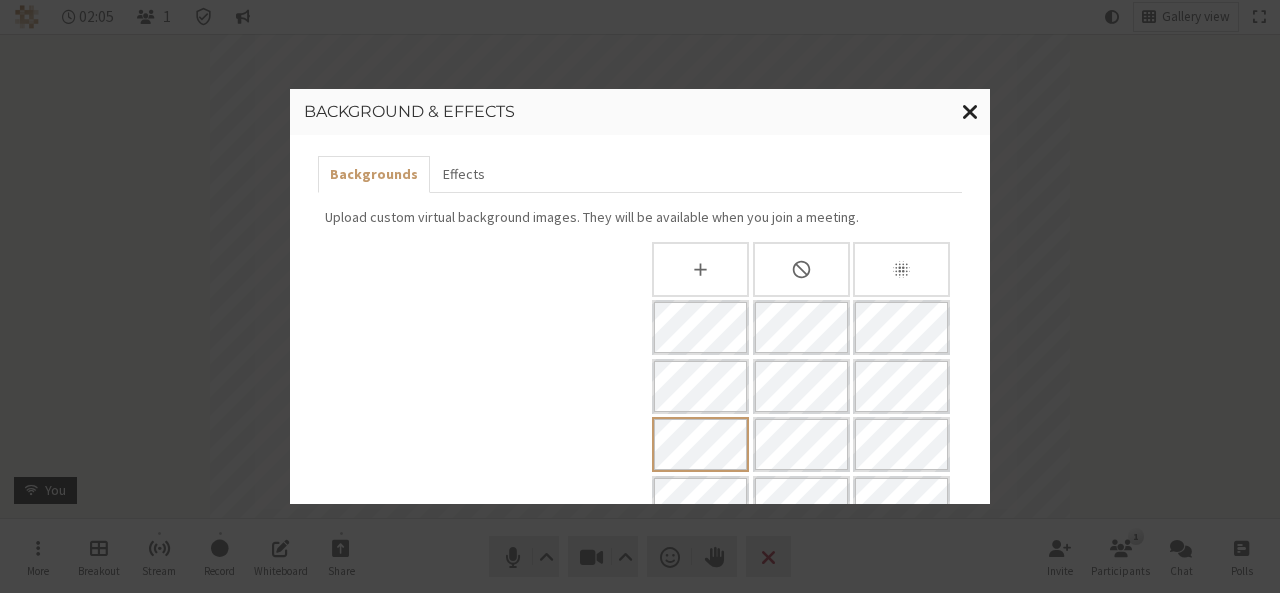 click at bounding box center (970, 111) 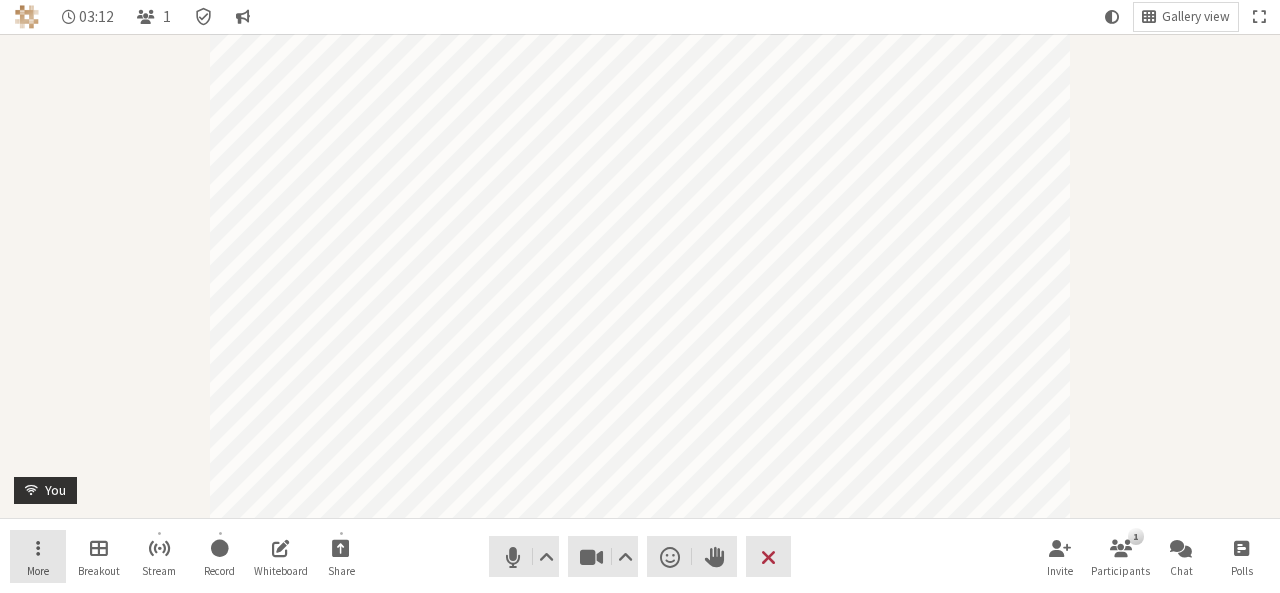 click on "More" at bounding box center [38, 557] 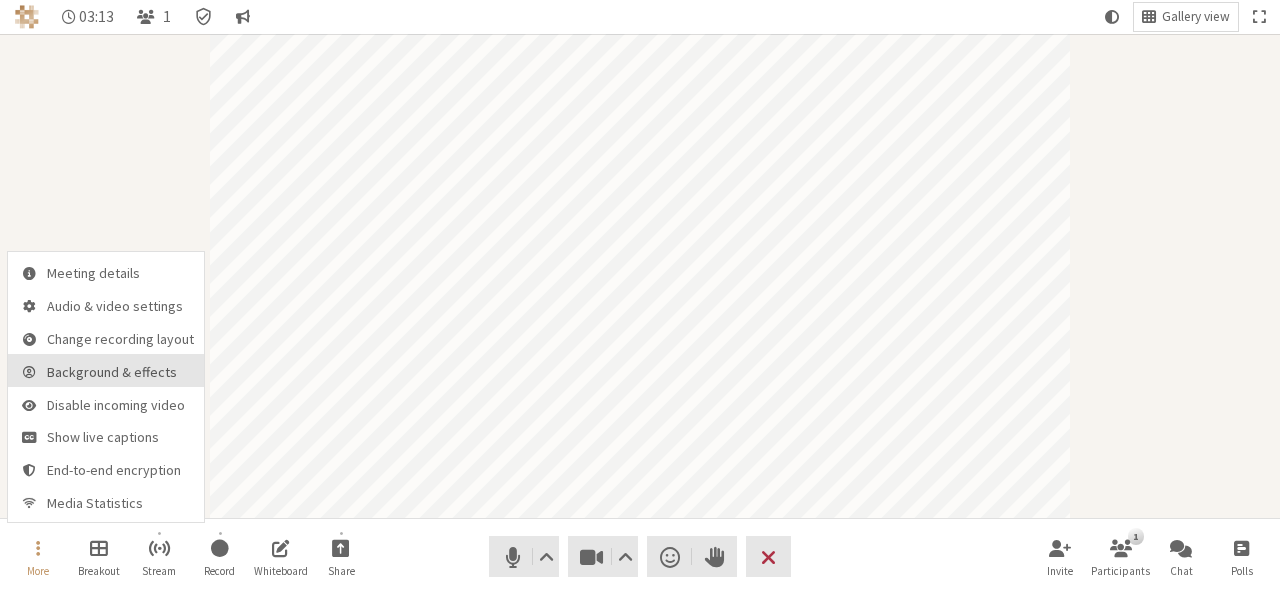 click on "Background & effects" at bounding box center (120, 372) 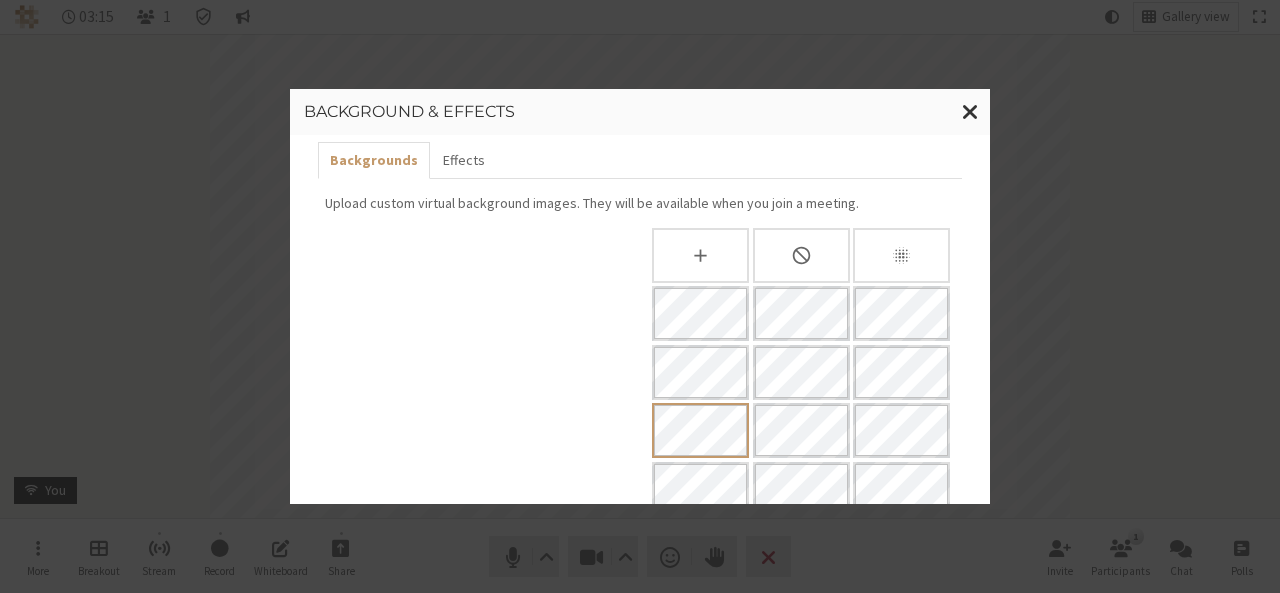 scroll, scrollTop: 160, scrollLeft: 0, axis: vertical 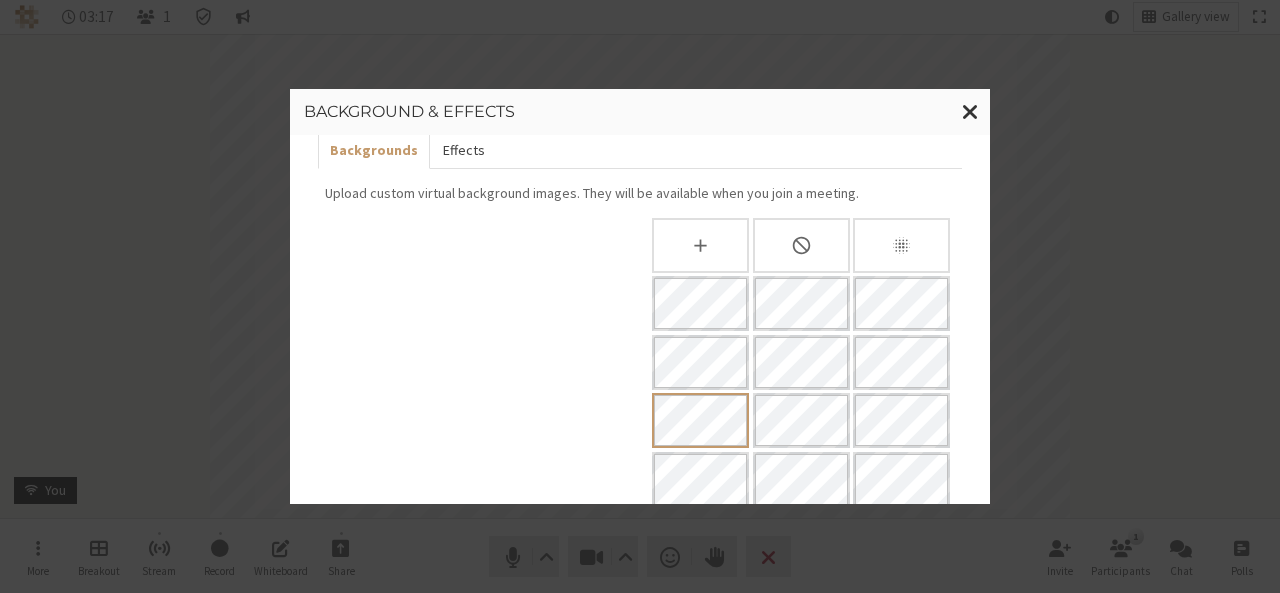 click on "Effects" at bounding box center [463, 150] 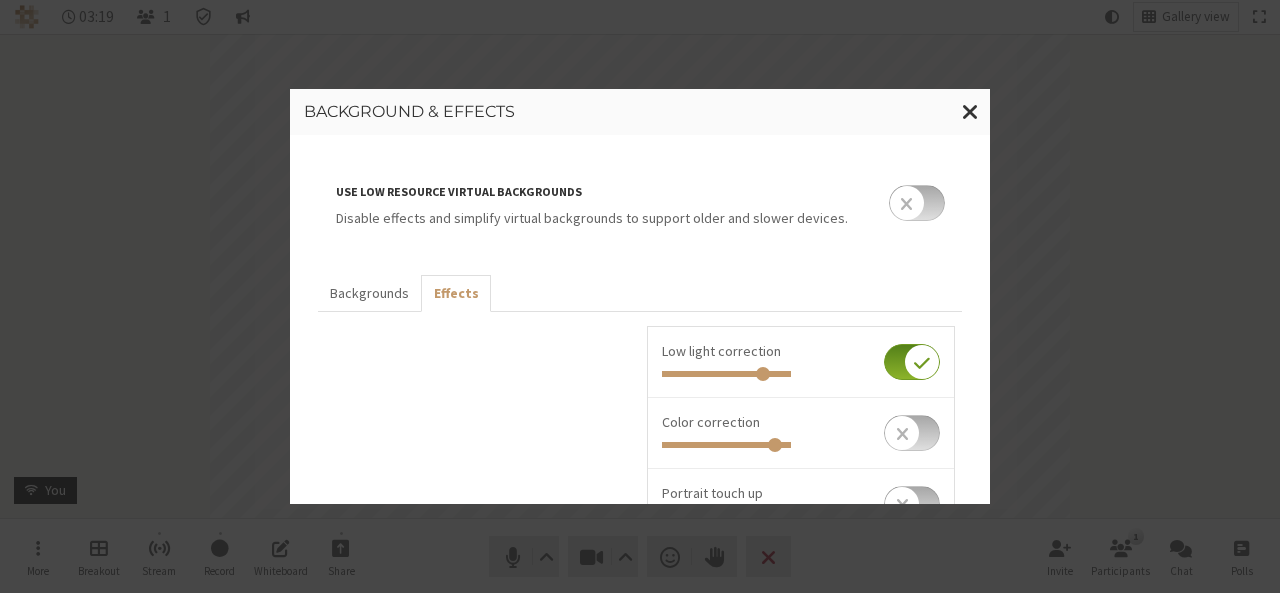 scroll, scrollTop: 0, scrollLeft: 0, axis: both 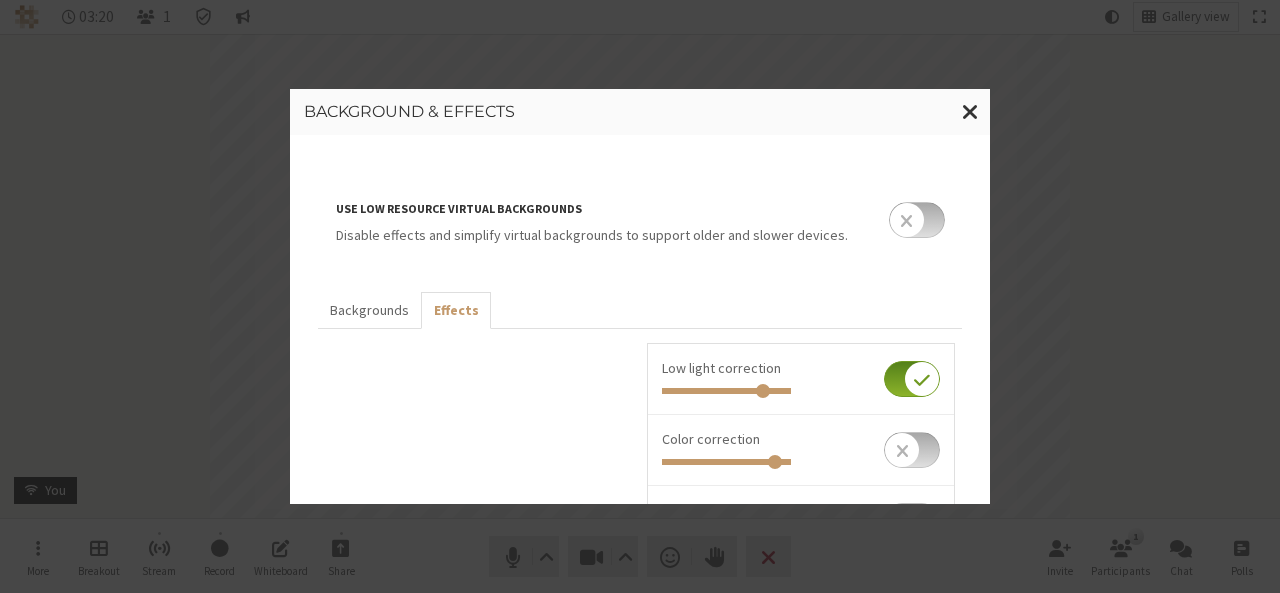 click at bounding box center (912, 379) 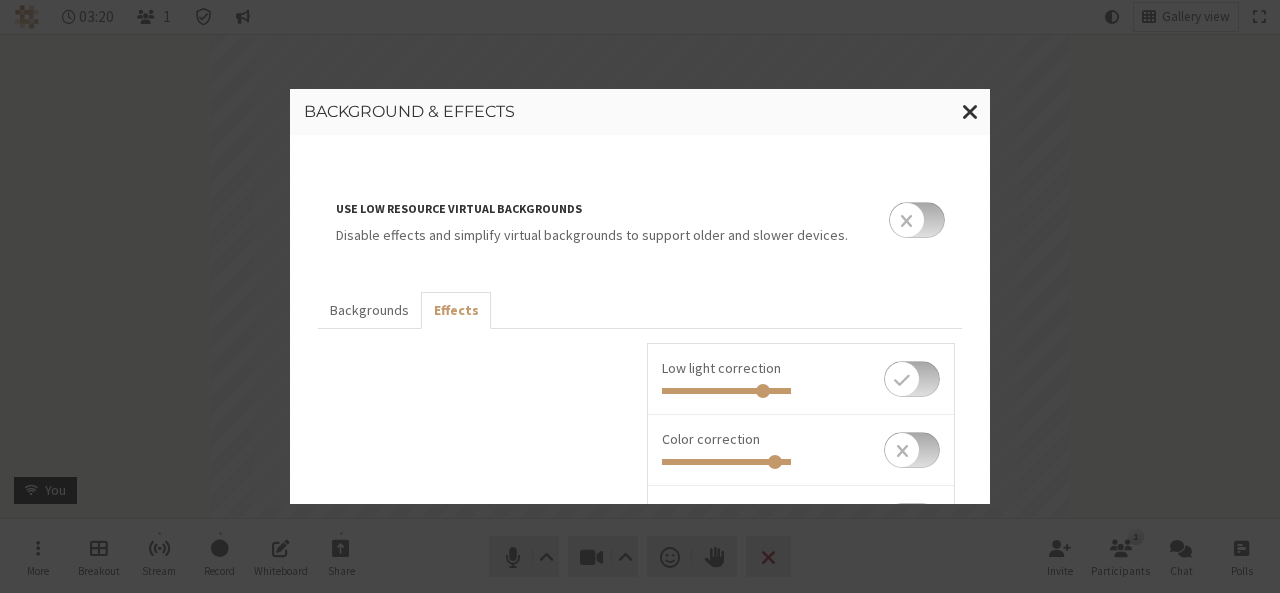 checkbox on "false" 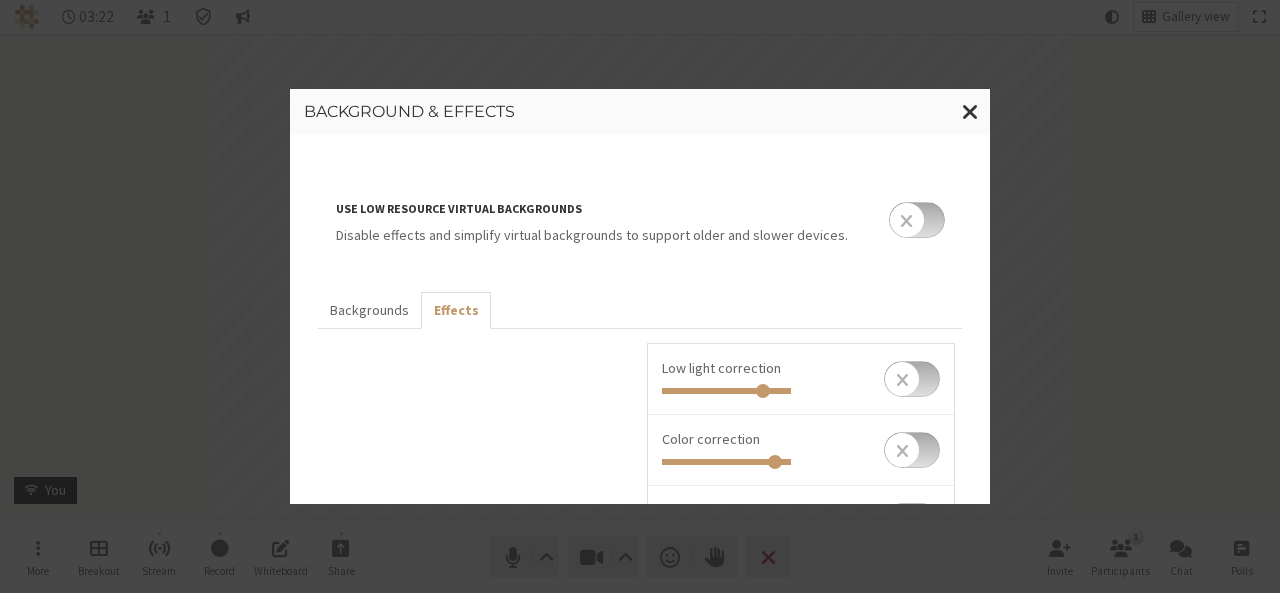 click at bounding box center [917, 220] 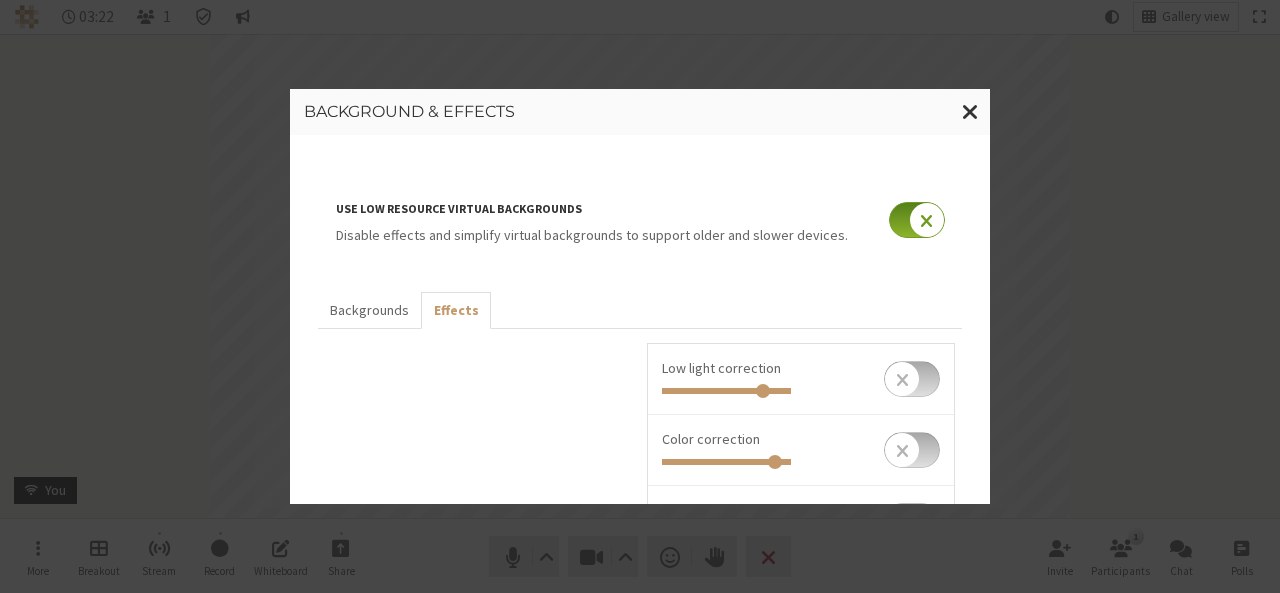 checkbox on "true" 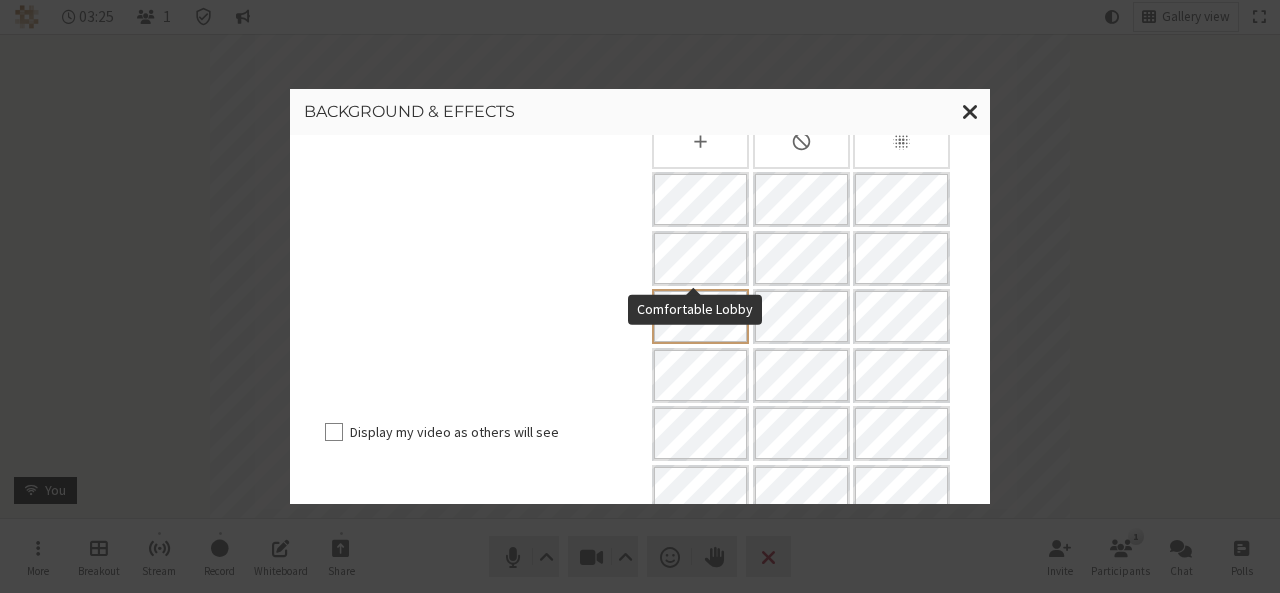 scroll, scrollTop: 0, scrollLeft: 0, axis: both 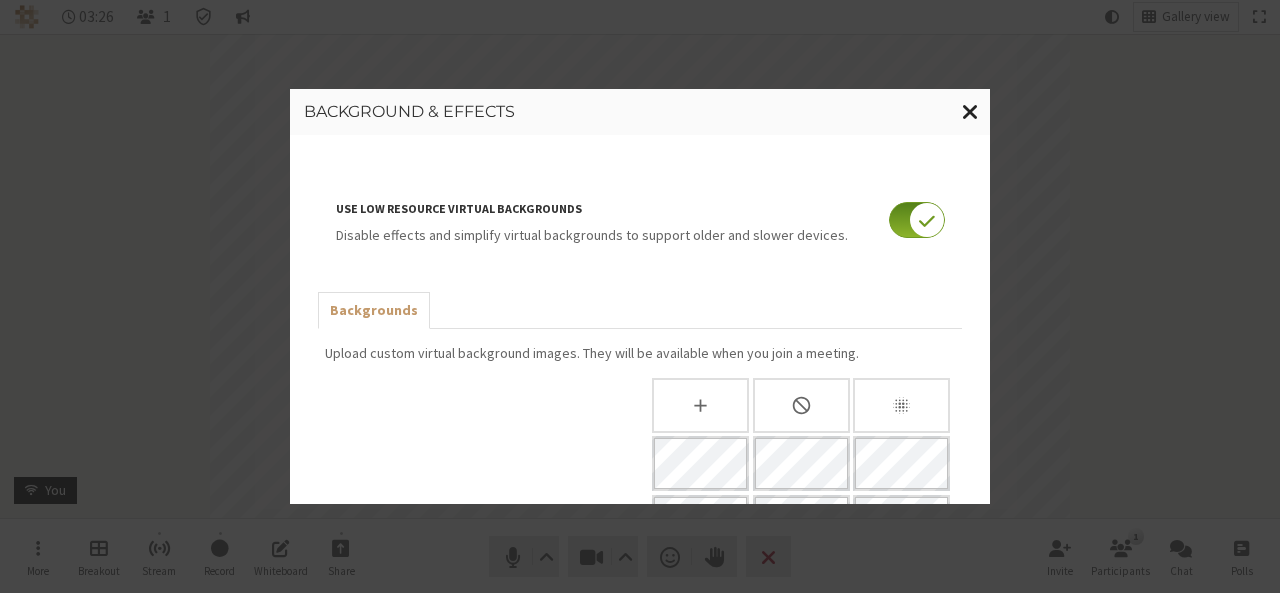 click at bounding box center (970, 111) 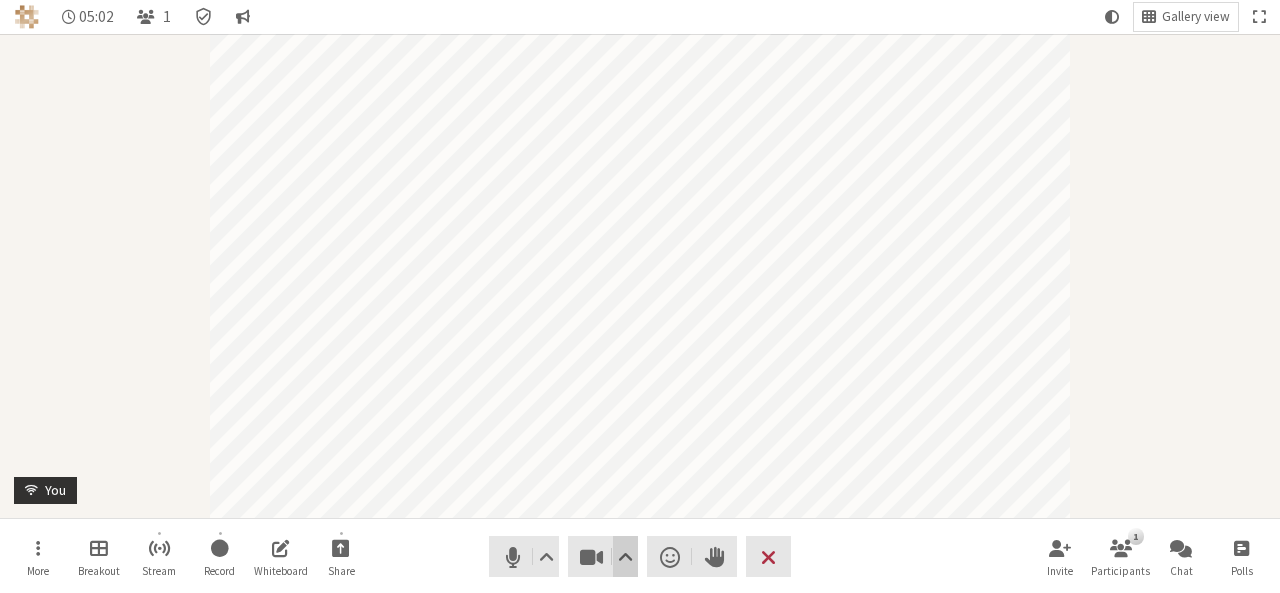 click at bounding box center (625, 557) 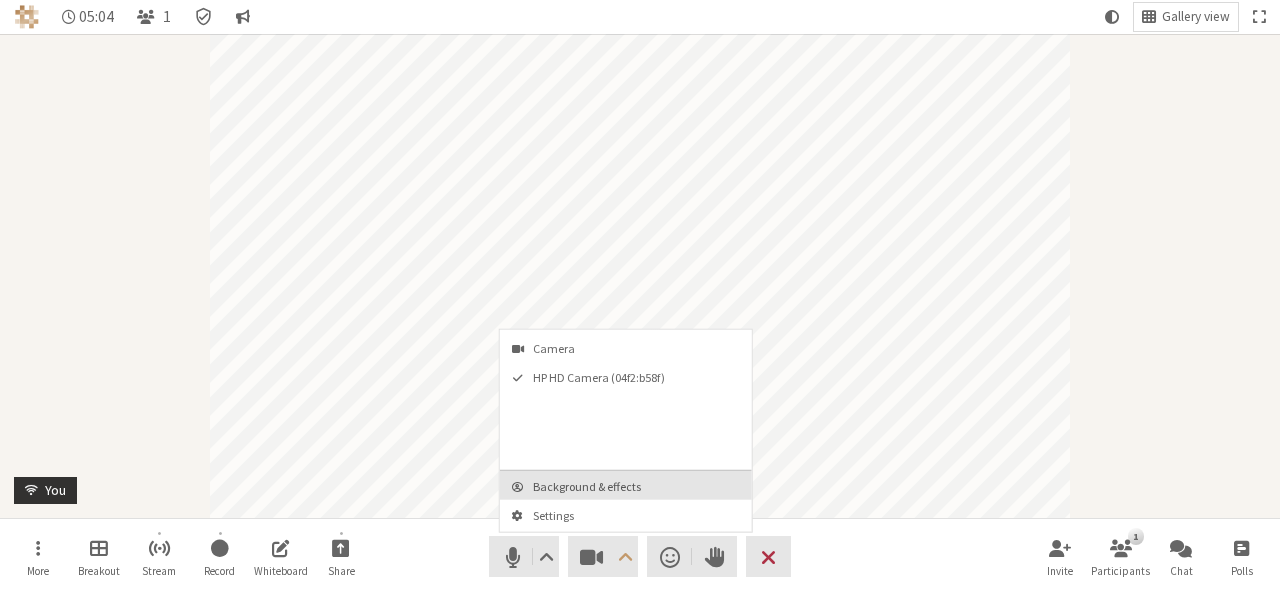 click on "Background & effects" at bounding box center (638, 486) 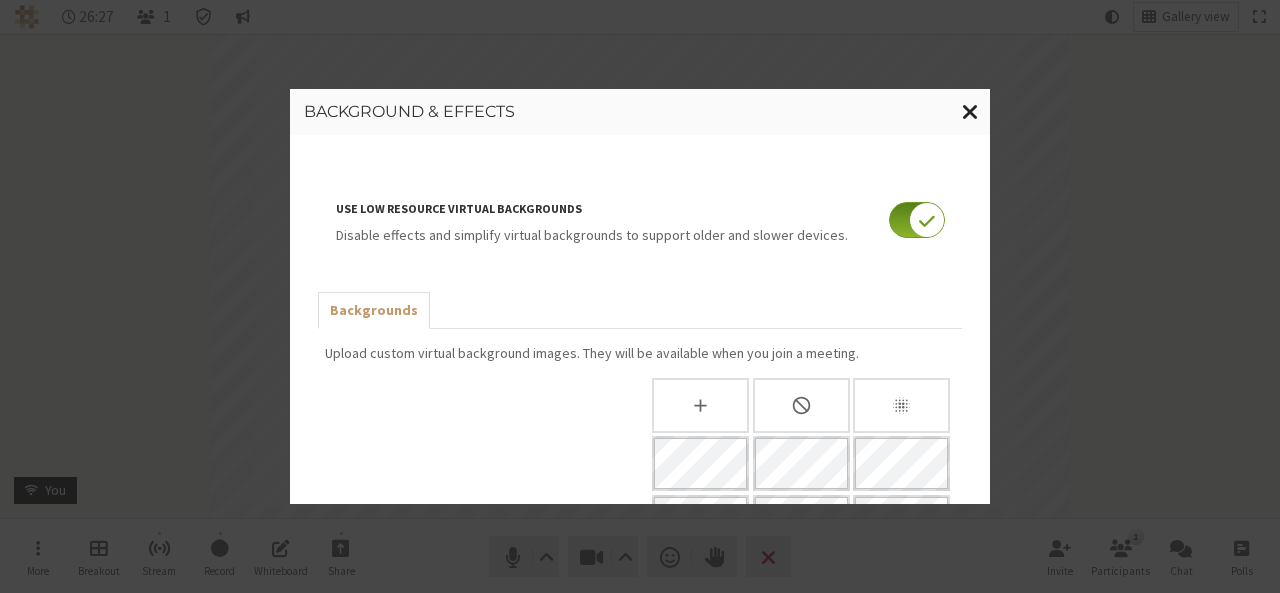 click at bounding box center [970, 111] 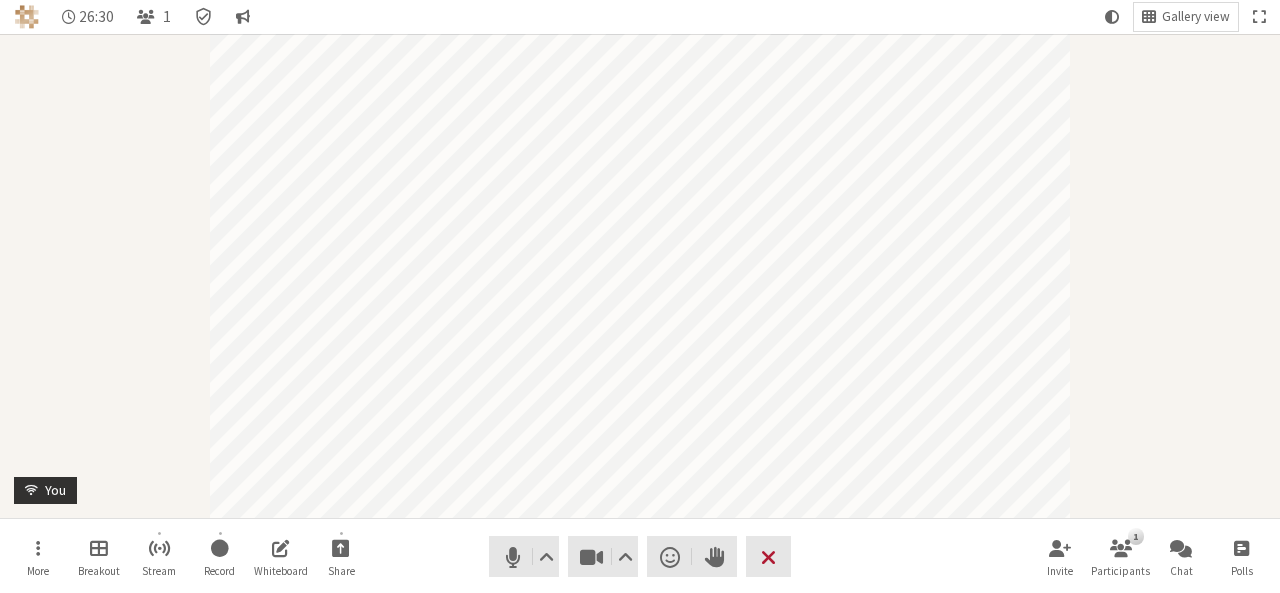 click on "Leave" at bounding box center [768, 556] 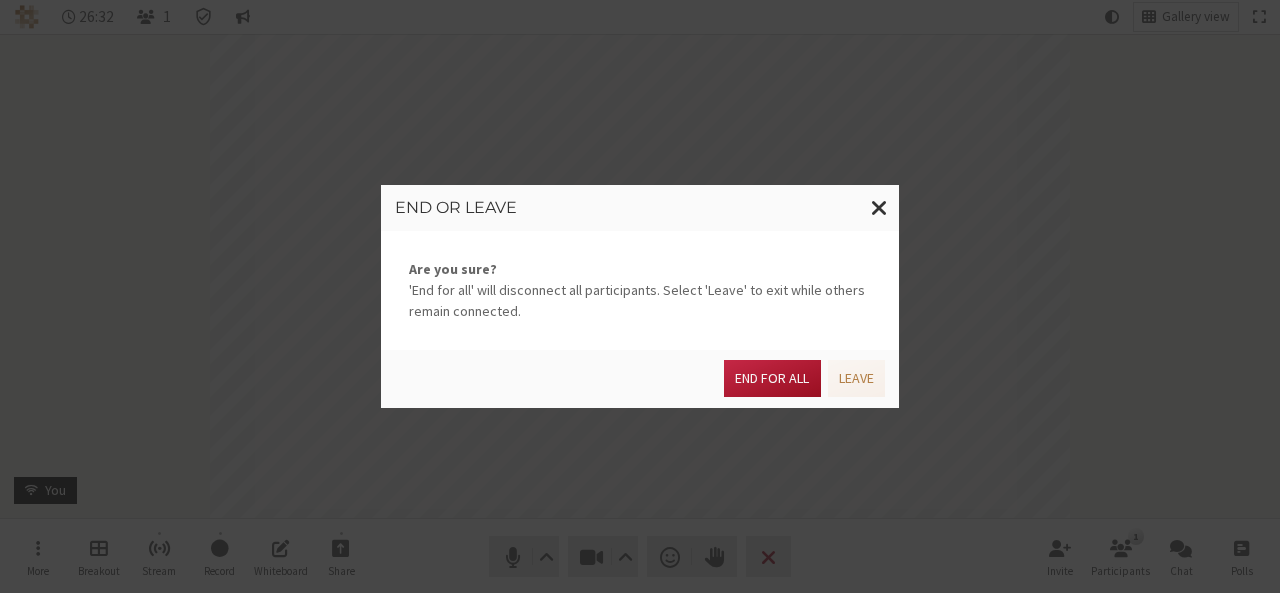 click on "End for all" at bounding box center [772, 378] 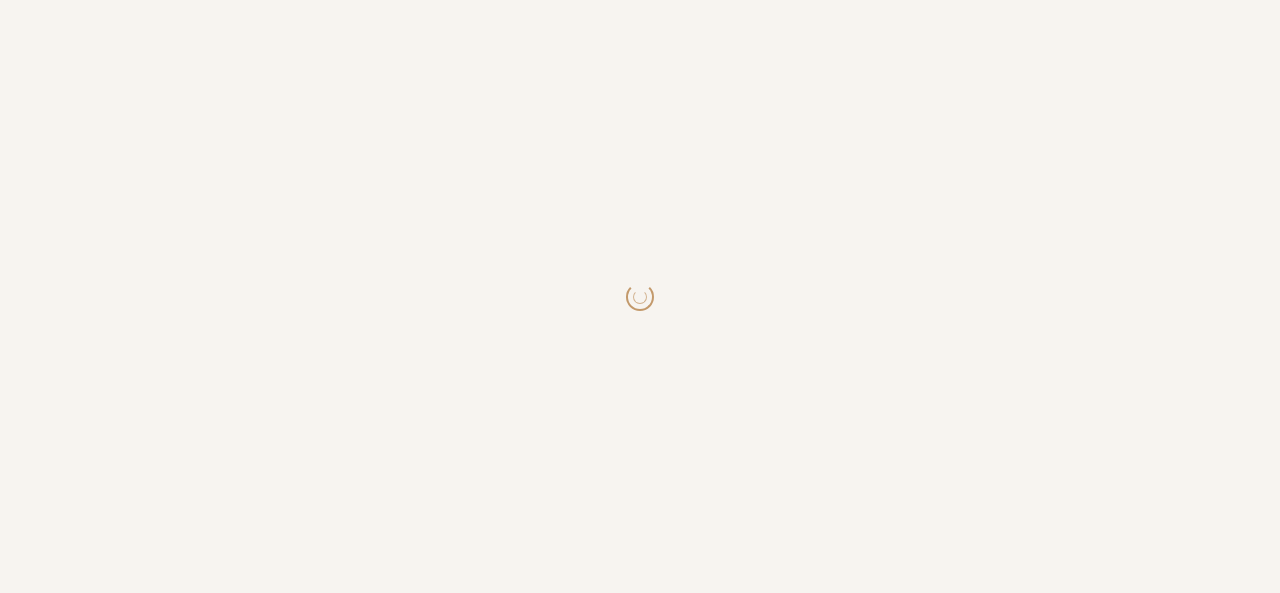 scroll, scrollTop: 0, scrollLeft: 0, axis: both 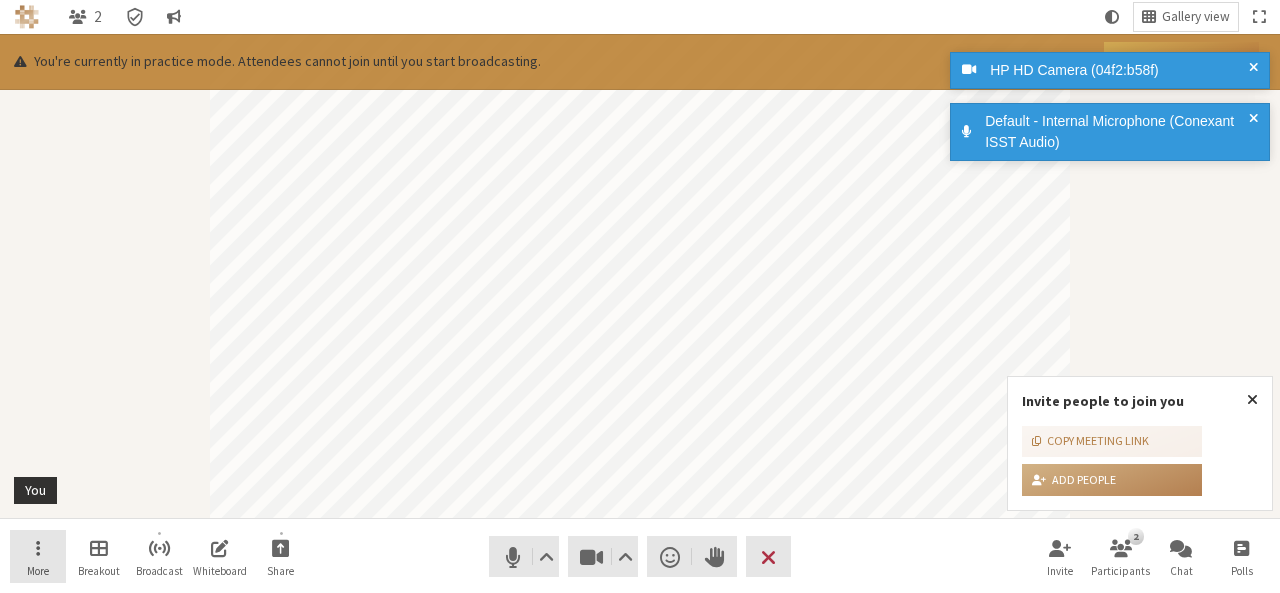 click on "More" at bounding box center [38, 557] 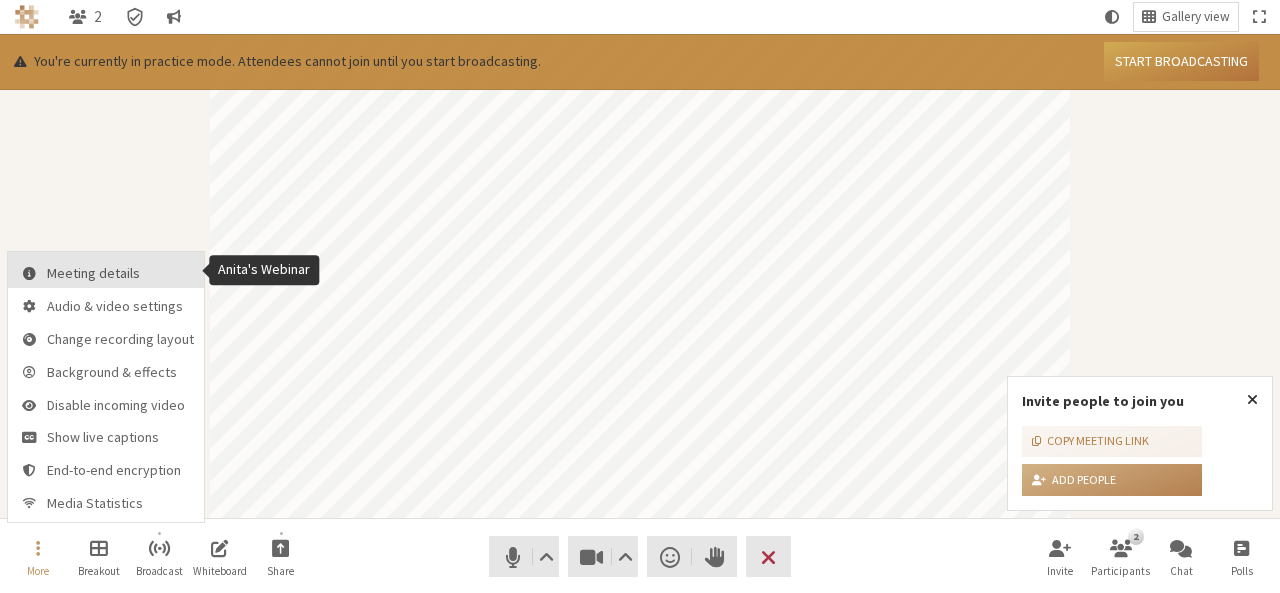 click on "Meeting details" at bounding box center [106, 270] 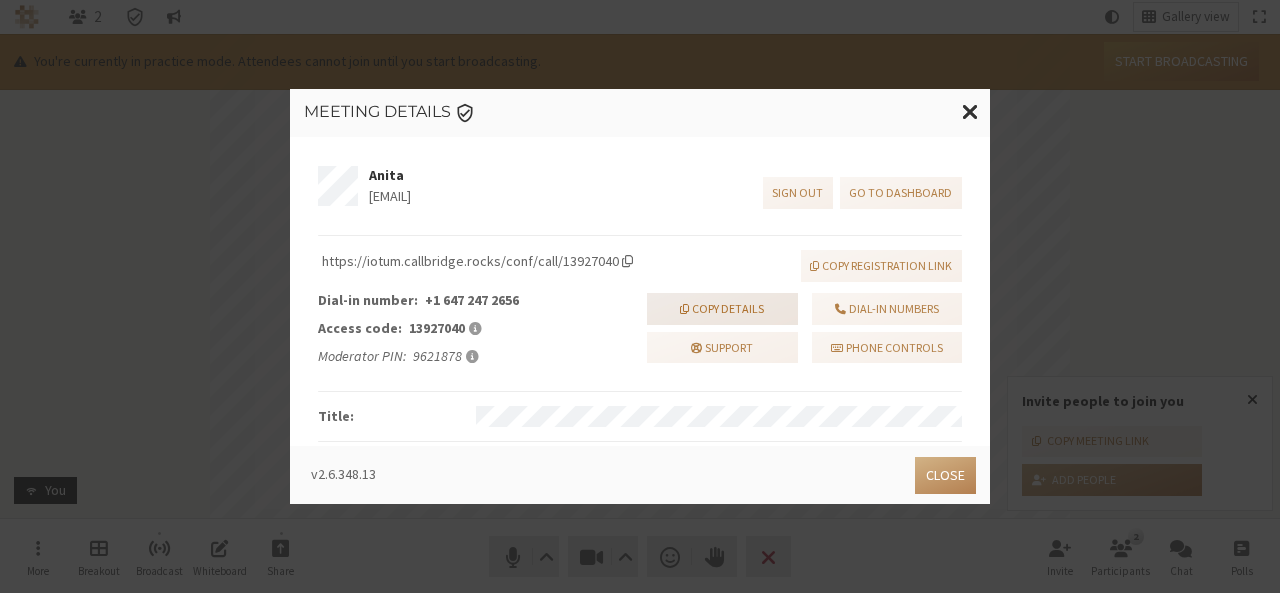 click at bounding box center [684, 309] 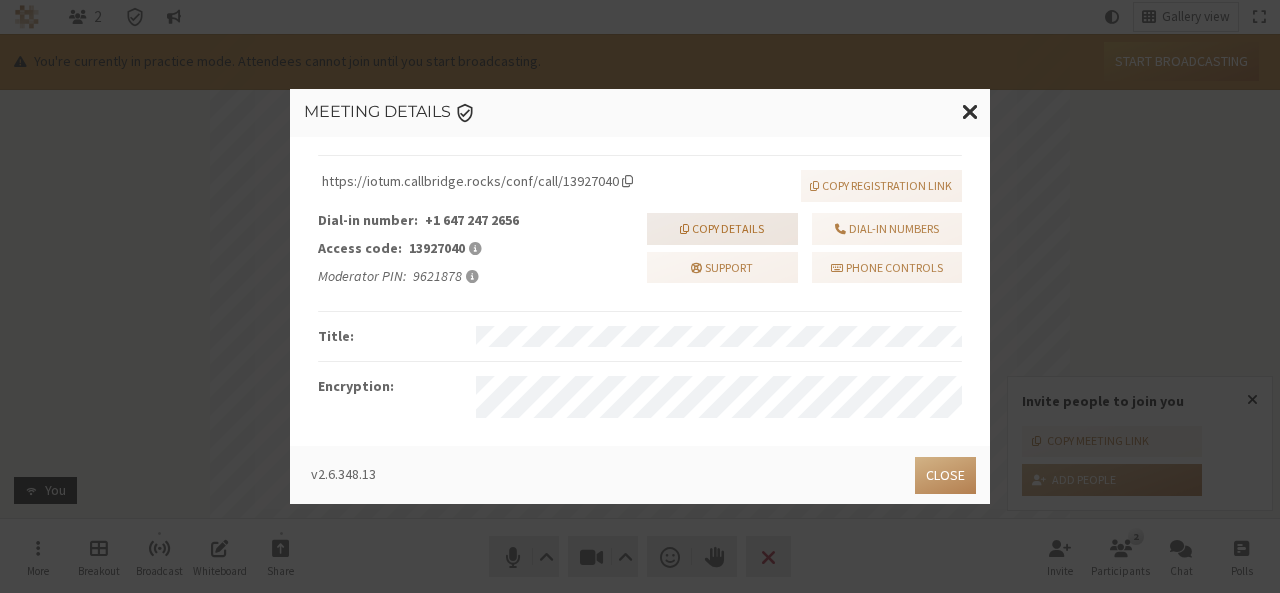 scroll, scrollTop: 0, scrollLeft: 0, axis: both 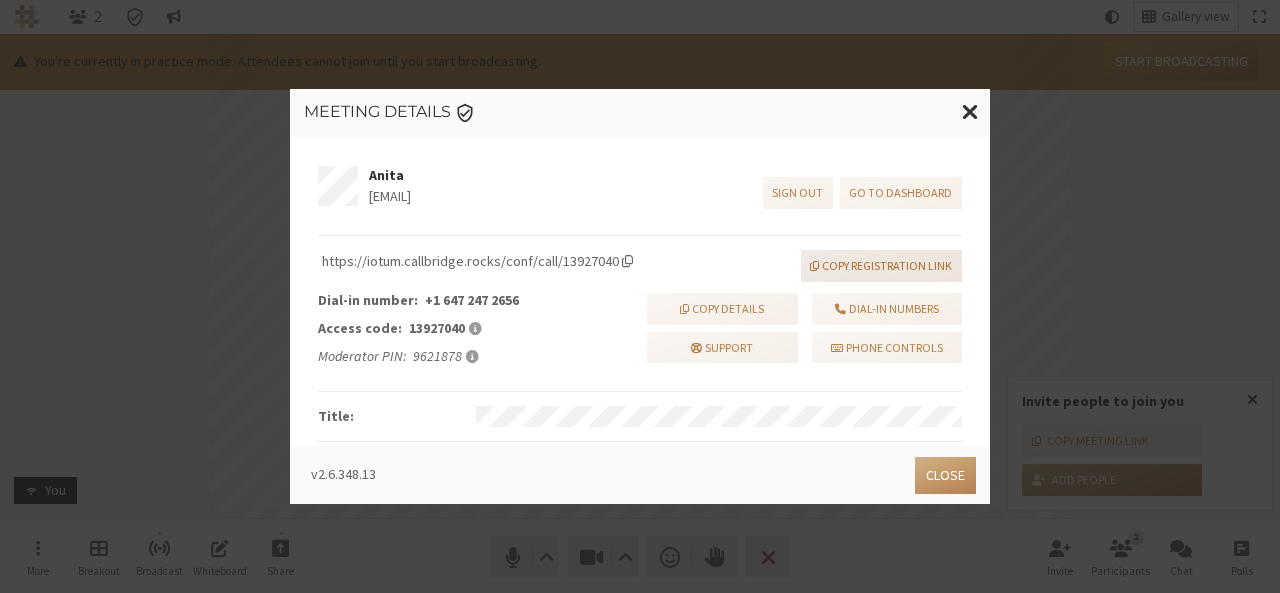 click on "Copy registration link" at bounding box center [881, 266] 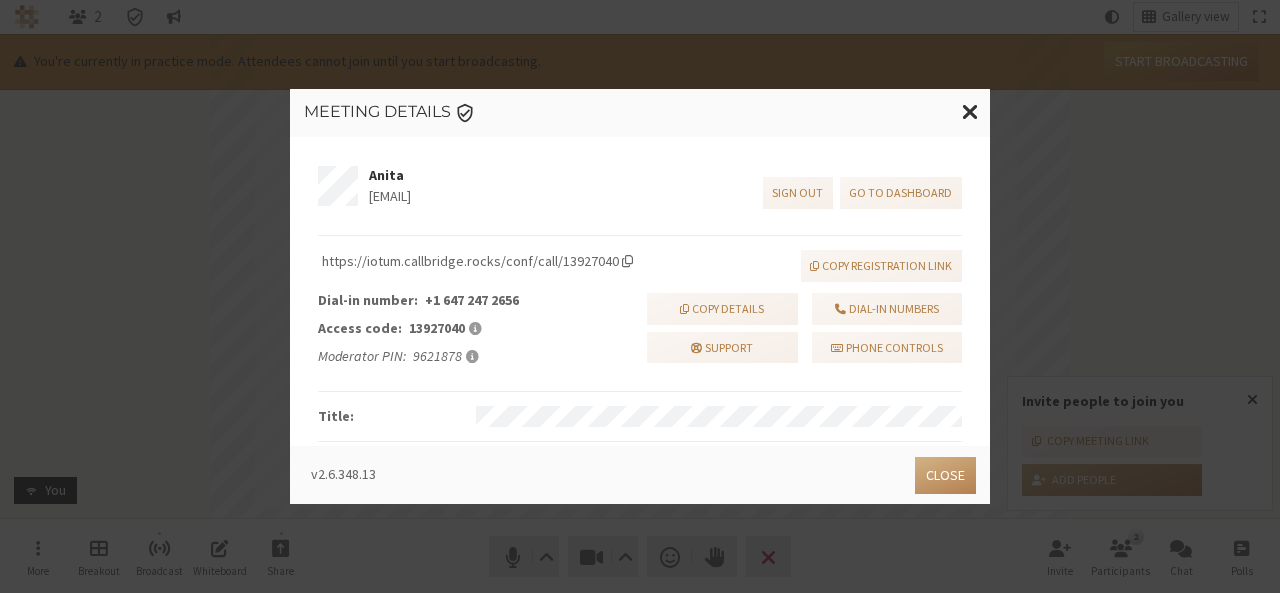 click at bounding box center [627, 261] 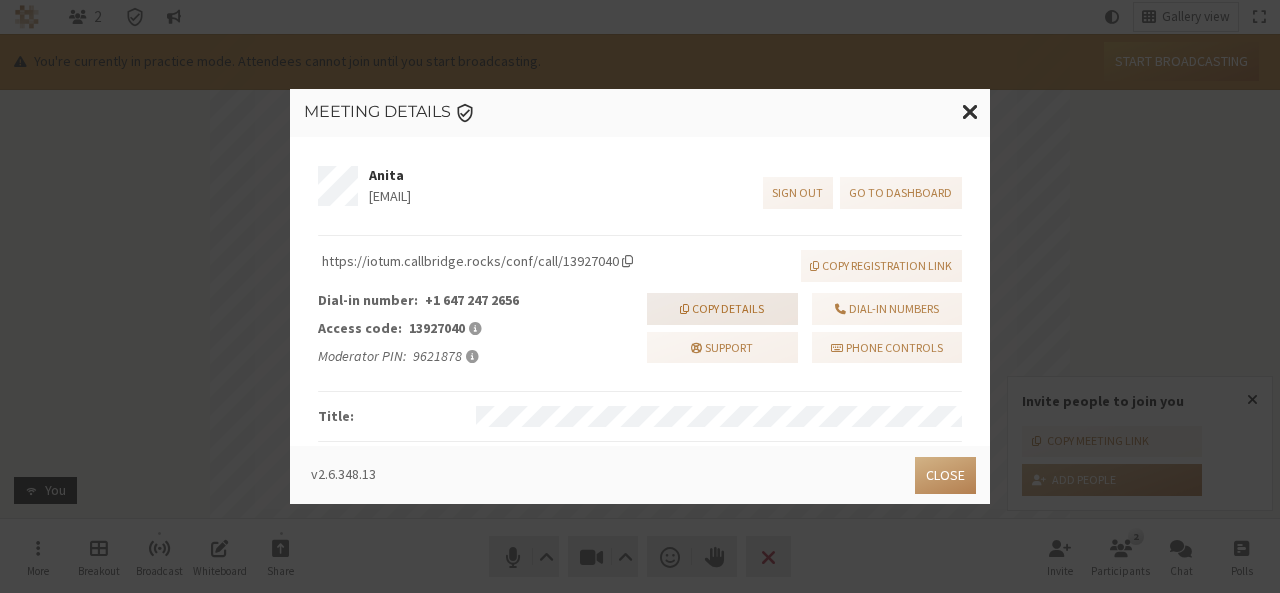 click on "Copy details" at bounding box center [722, 309] 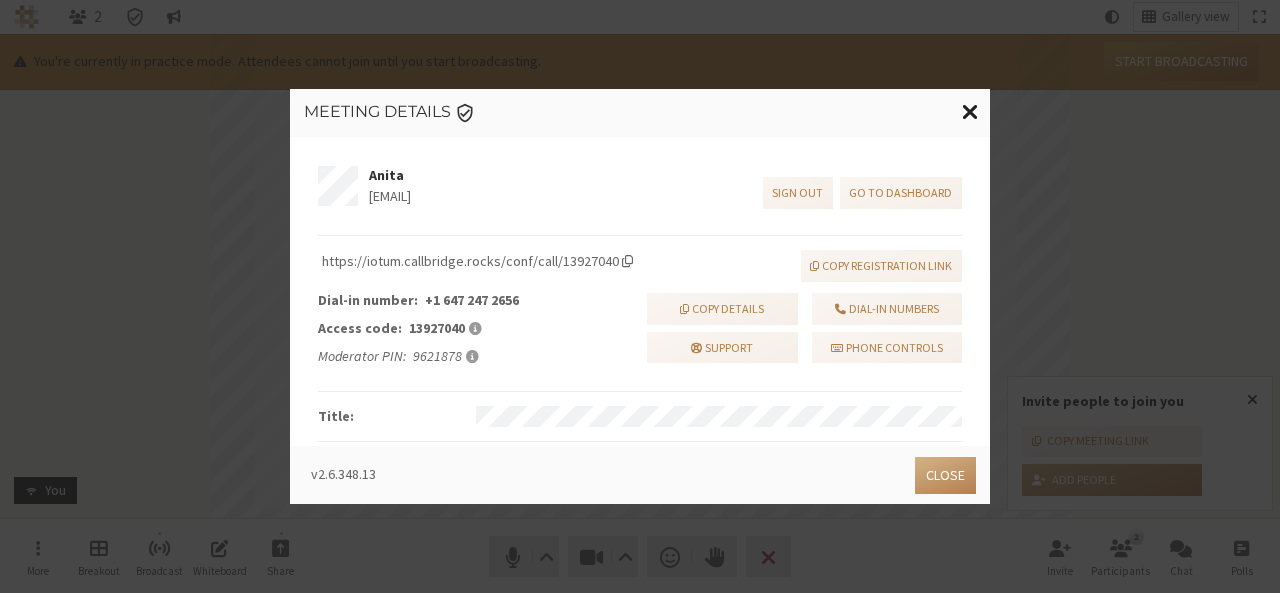 click at bounding box center (970, 111) 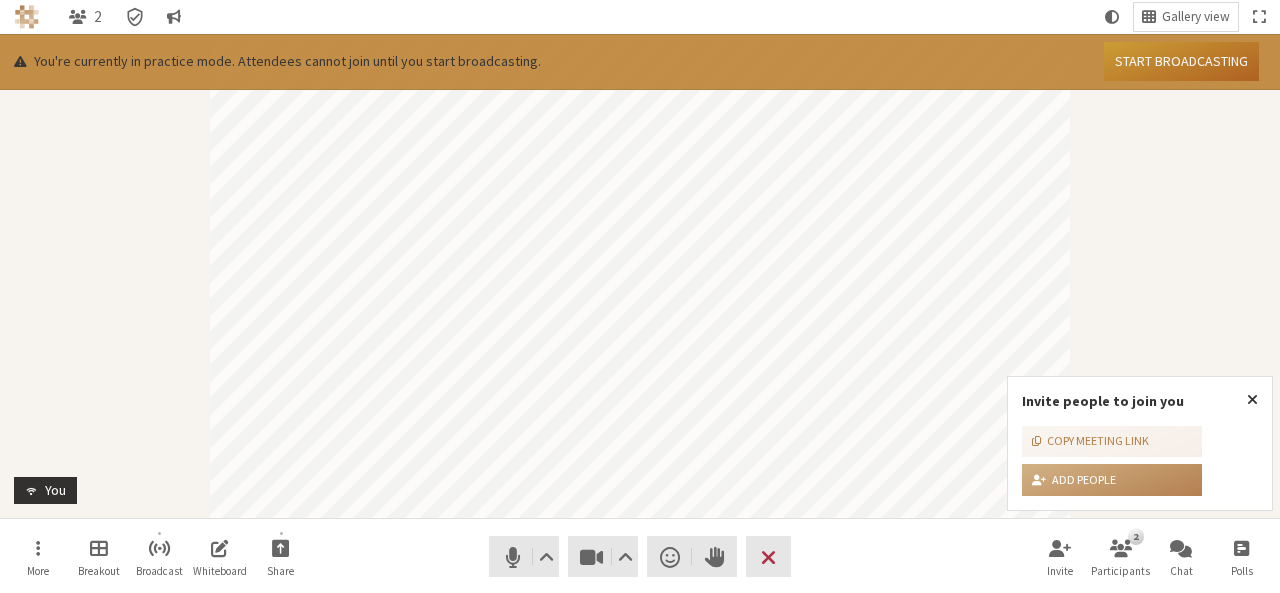 click on "Start broadcasting" at bounding box center (1181, 61) 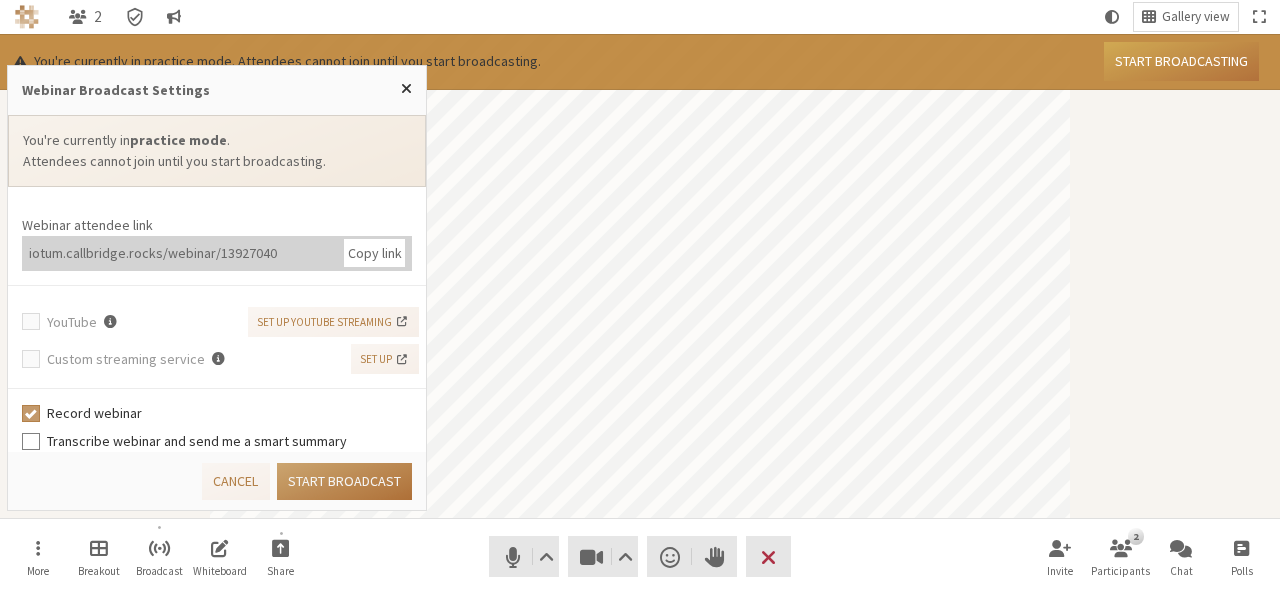 click on "Start broadcast" at bounding box center (344, 481) 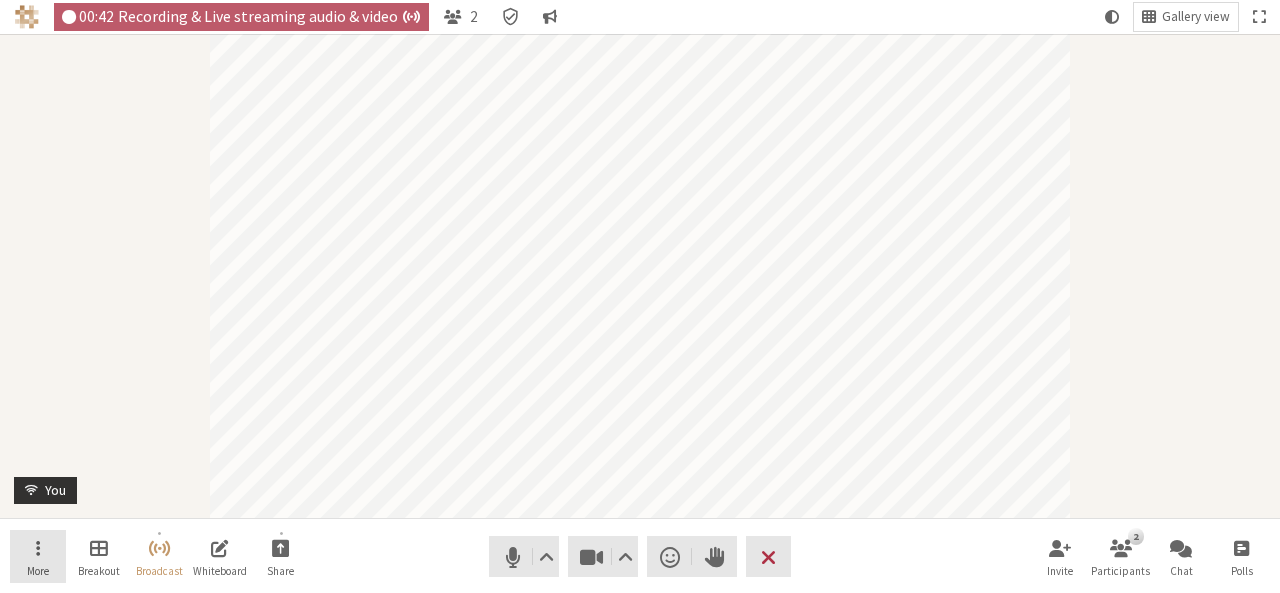 click on "More" at bounding box center (38, 557) 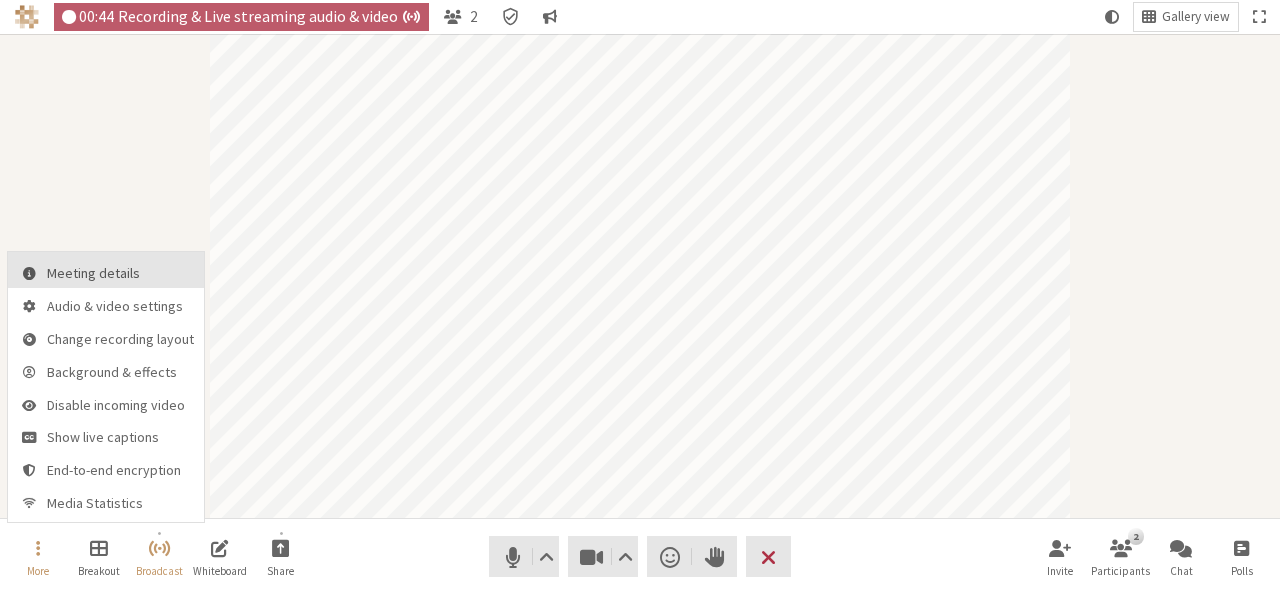 click on "Meeting details" at bounding box center (120, 273) 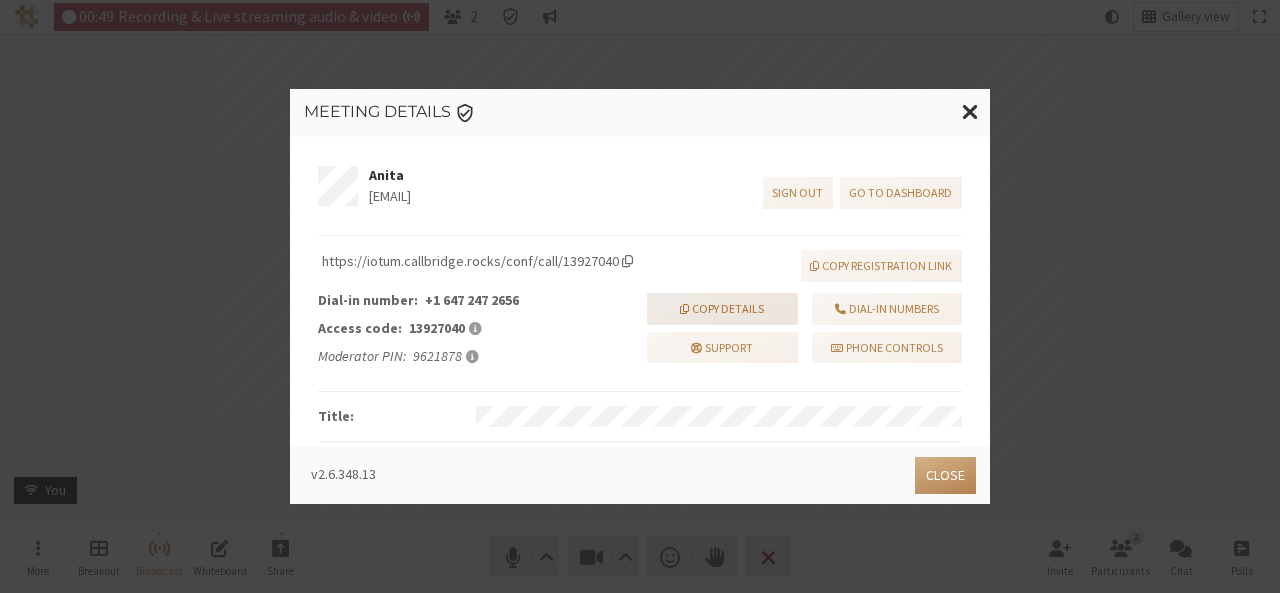 click on "Copy details" at bounding box center (722, 309) 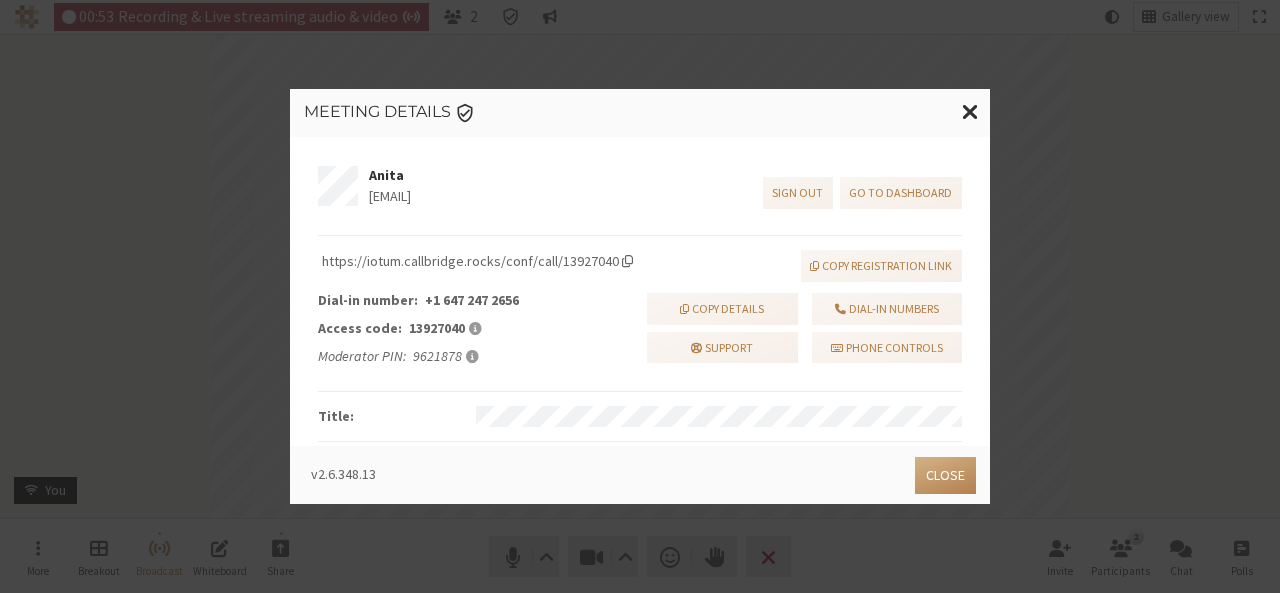 click at bounding box center (627, 261) 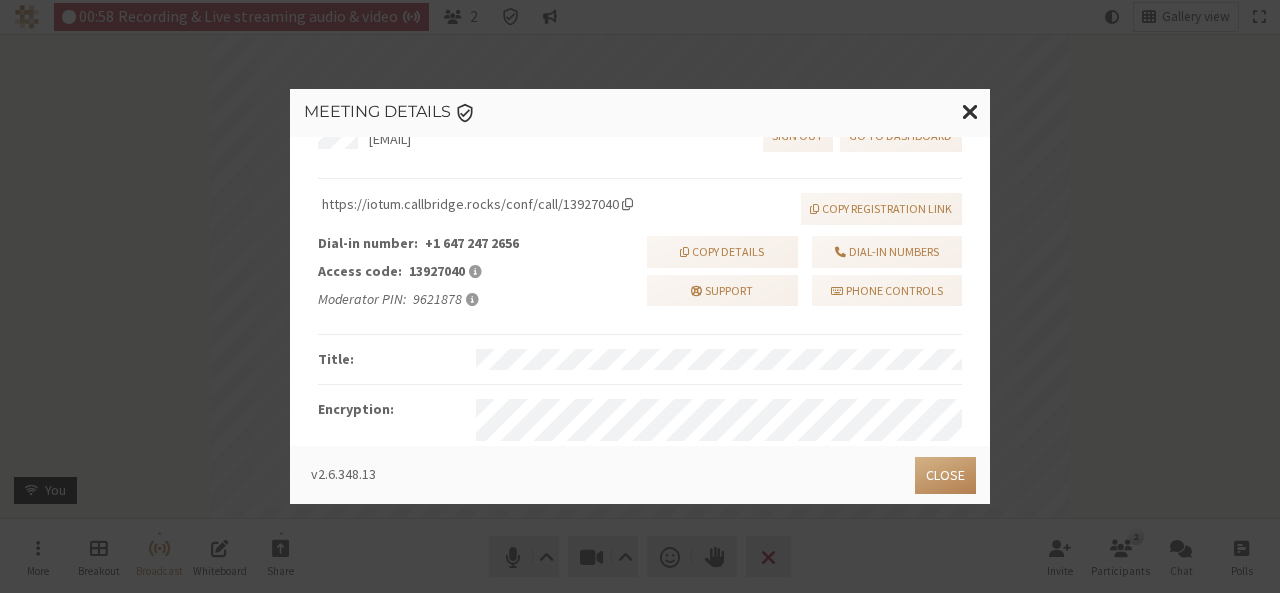 scroll, scrollTop: 0, scrollLeft: 0, axis: both 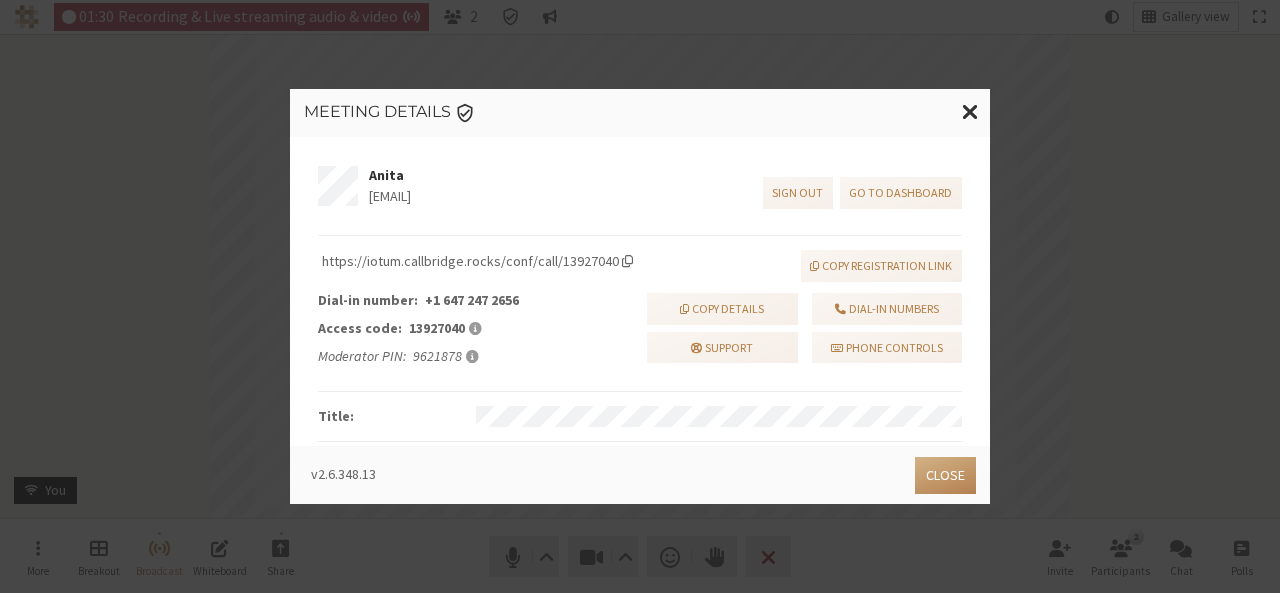 click at bounding box center [627, 261] 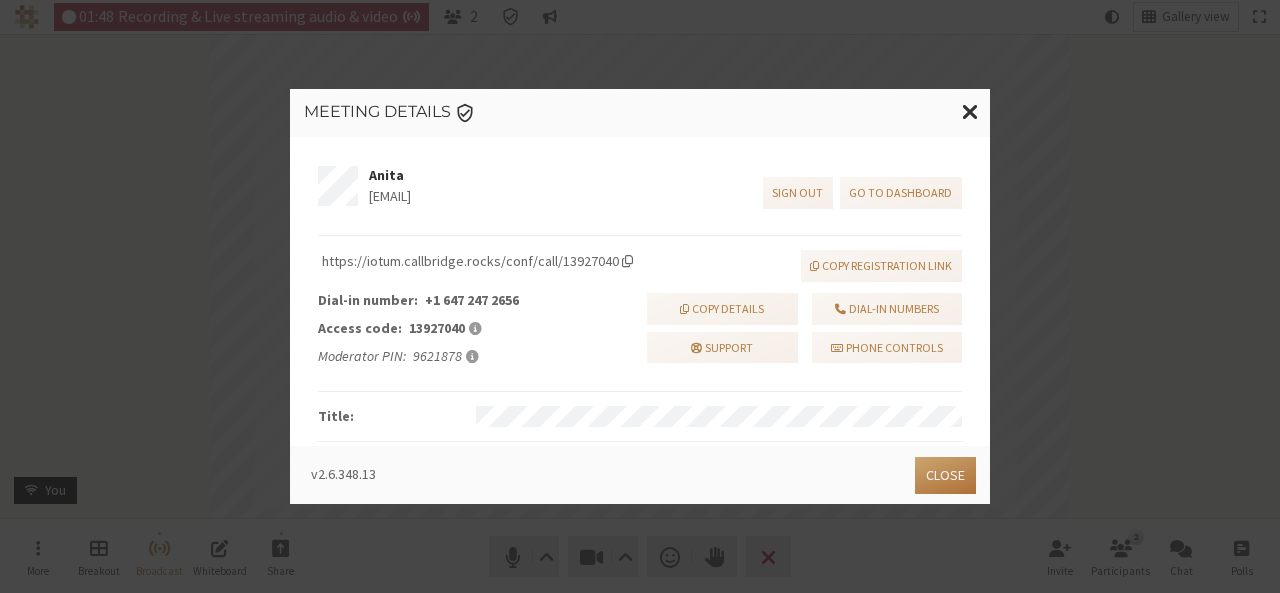 click on "Close" at bounding box center (945, 475) 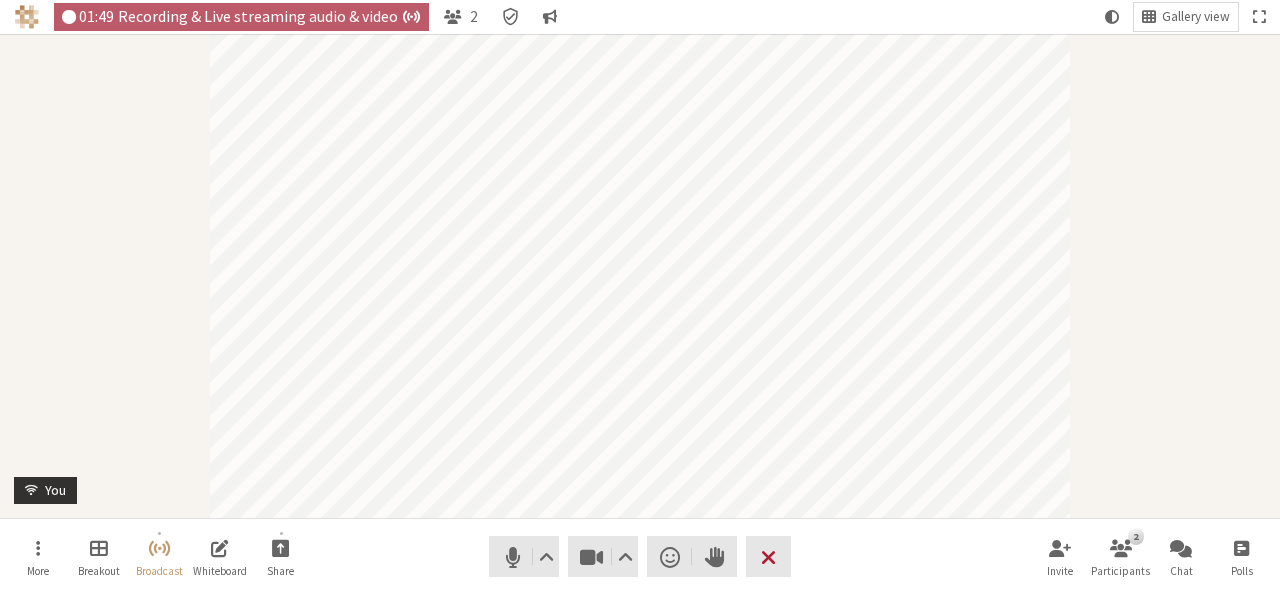 click at bounding box center (768, 557) 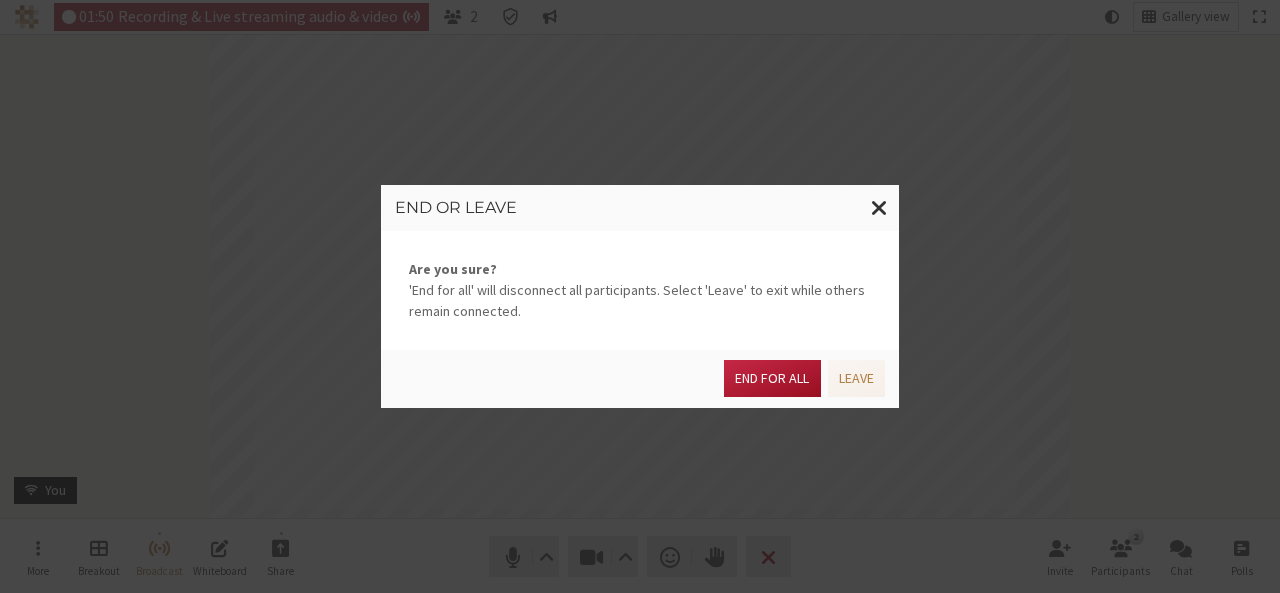 click on "End for all" at bounding box center [772, 378] 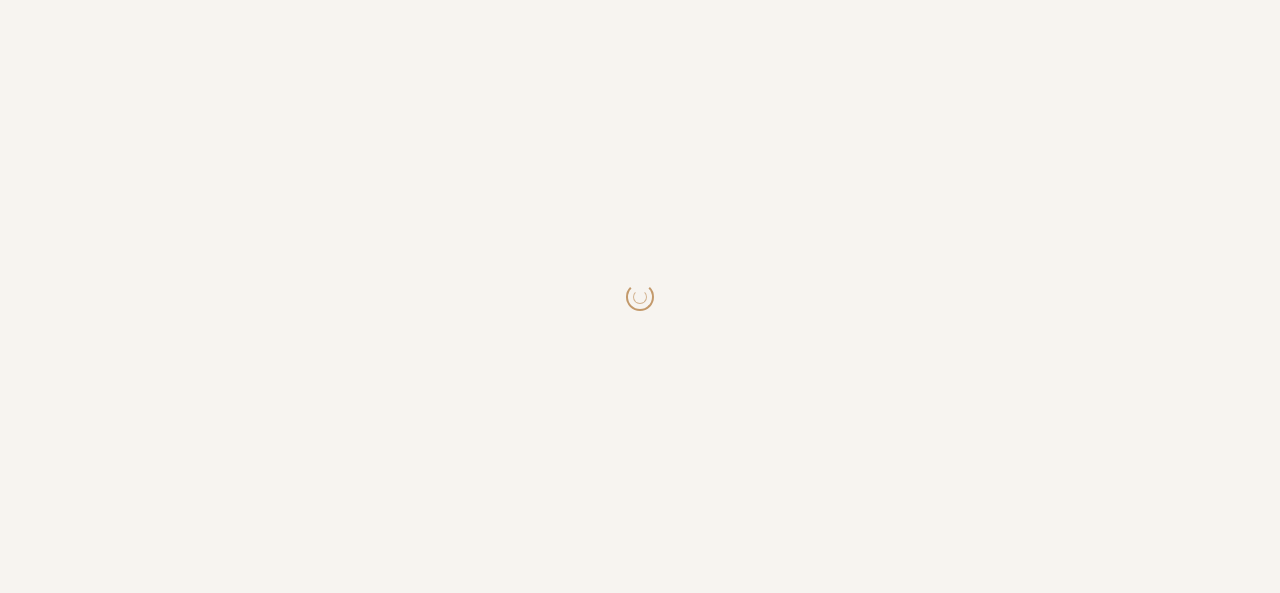 scroll, scrollTop: 0, scrollLeft: 0, axis: both 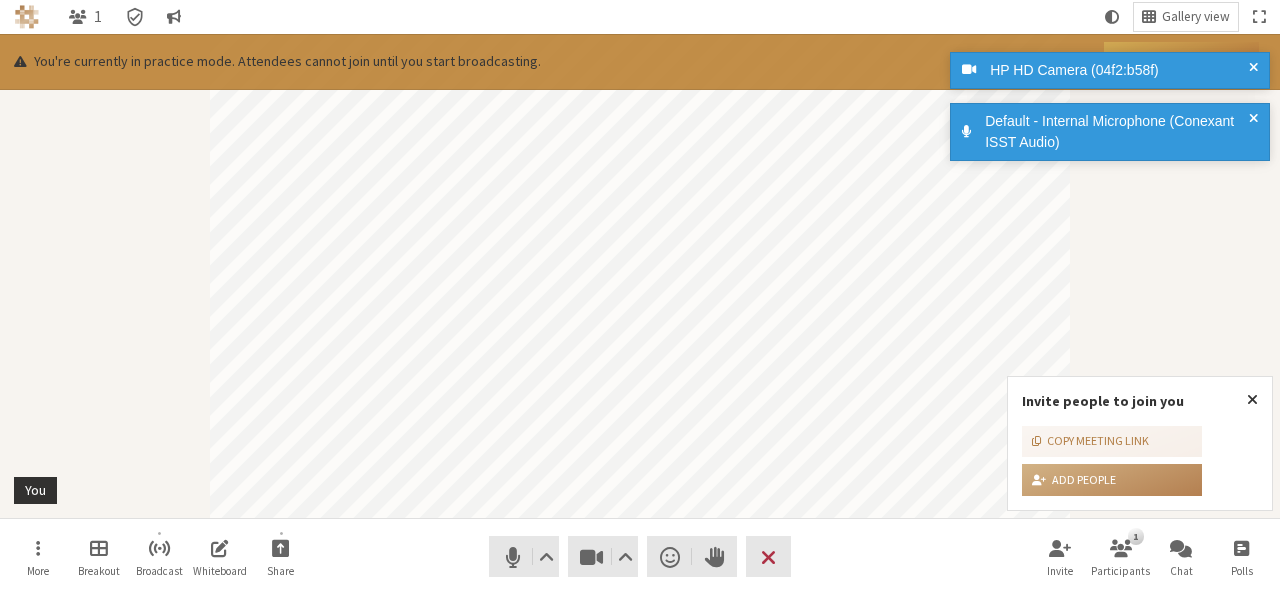 click on "More" at bounding box center (38, 557) 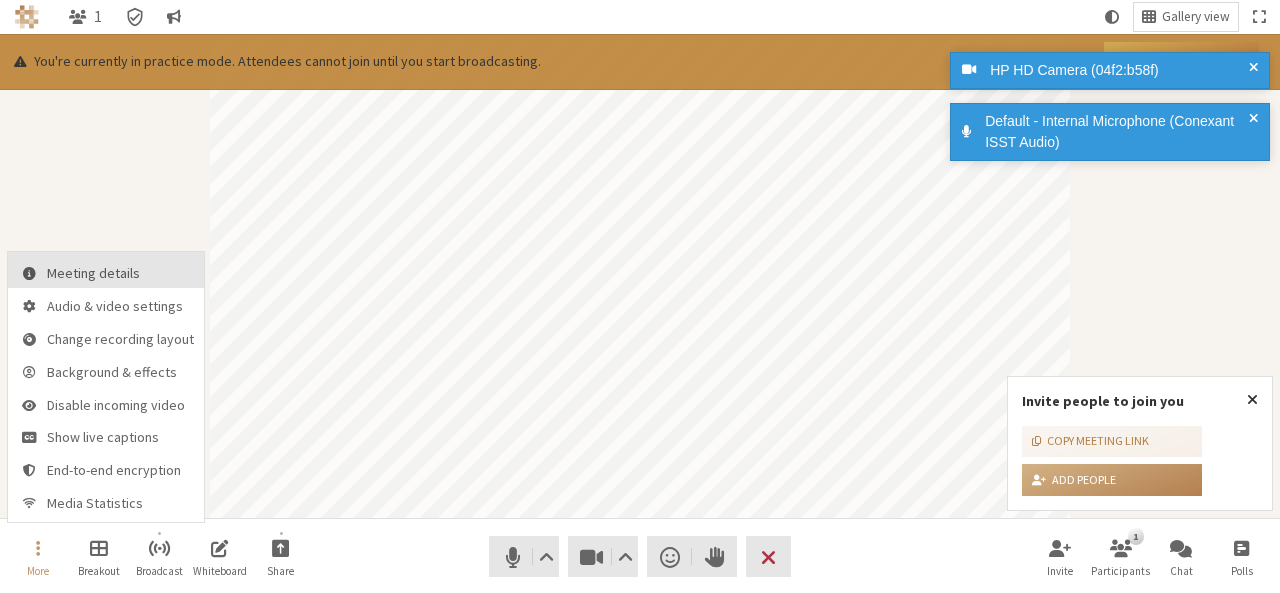 click on "Meeting details" at bounding box center [106, 270] 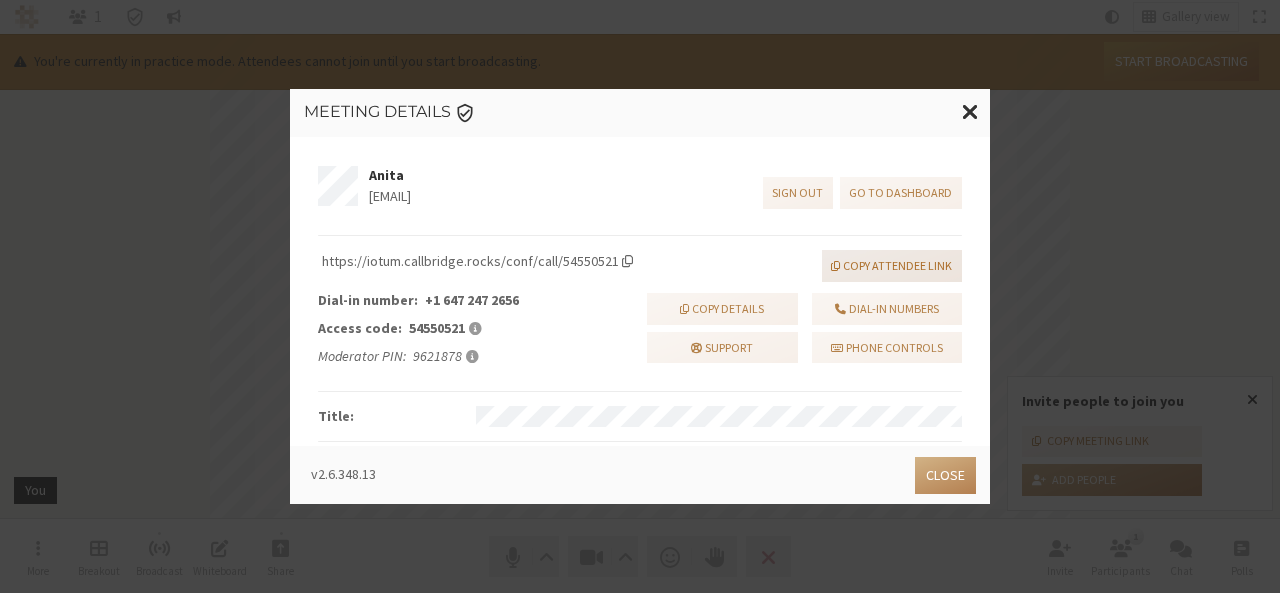 click on "Copy attendee link" at bounding box center [892, 266] 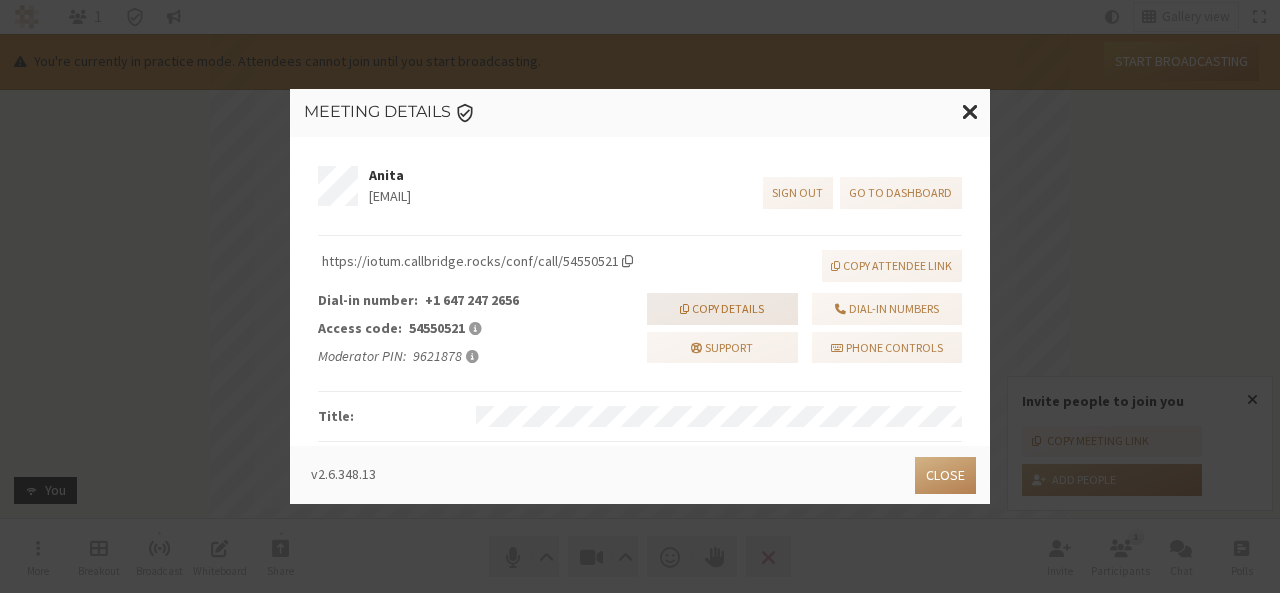 click on "Copy details" at bounding box center [722, 309] 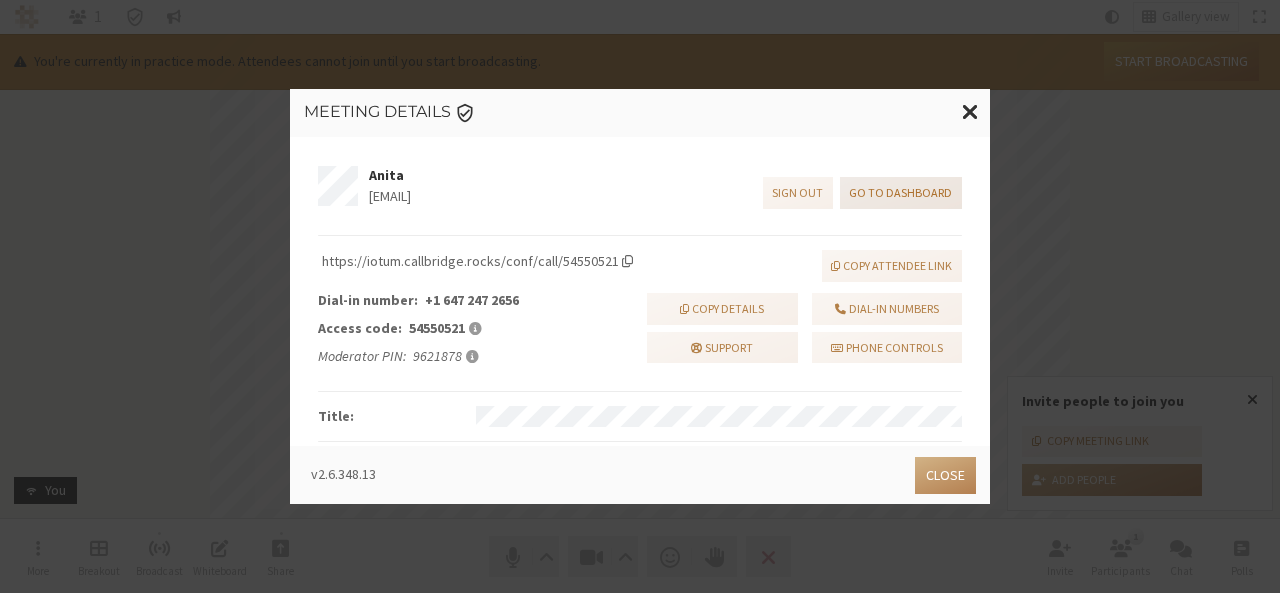 click on "Go to dashboard" at bounding box center (901, 193) 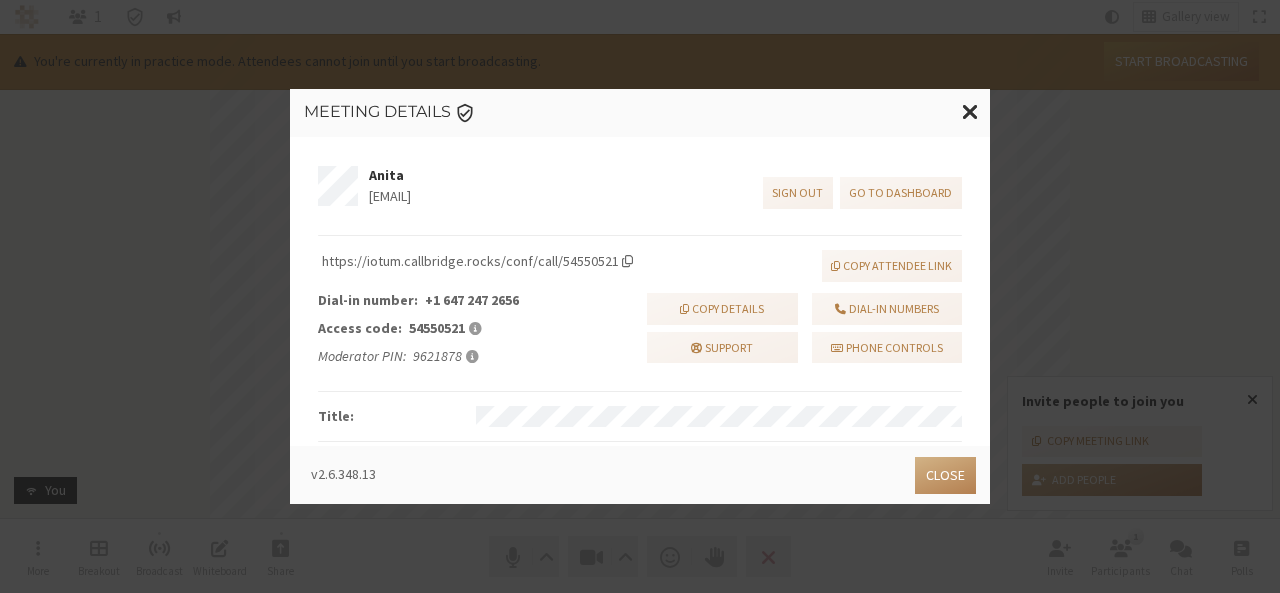 click at bounding box center [627, 261] 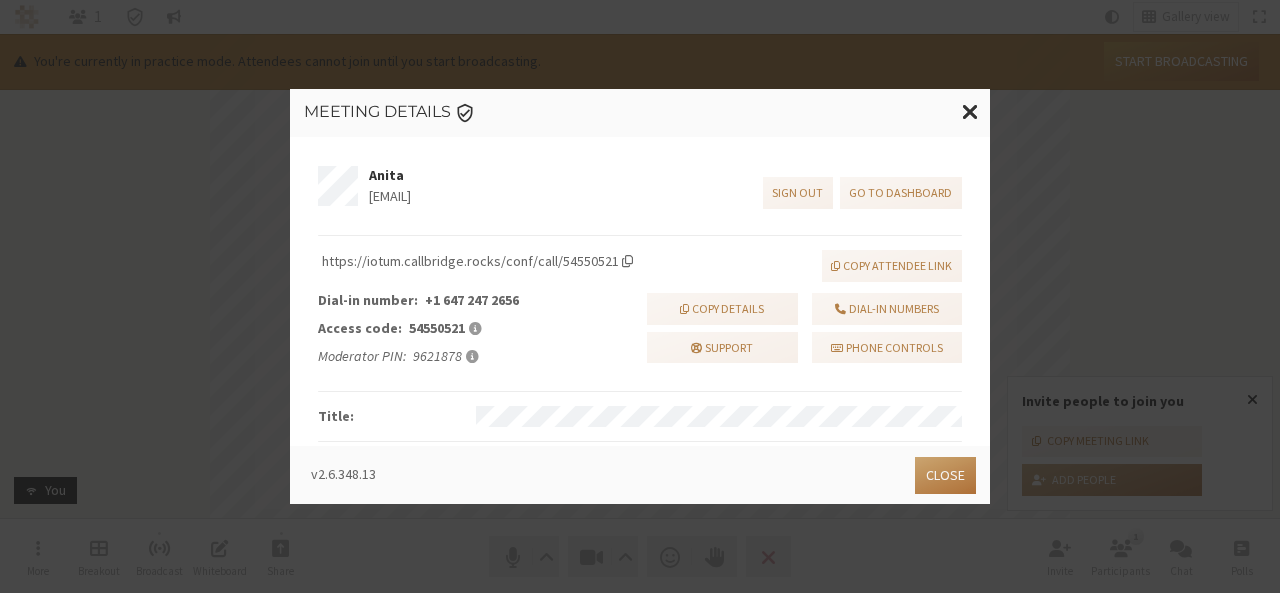 click on "Close" at bounding box center [945, 475] 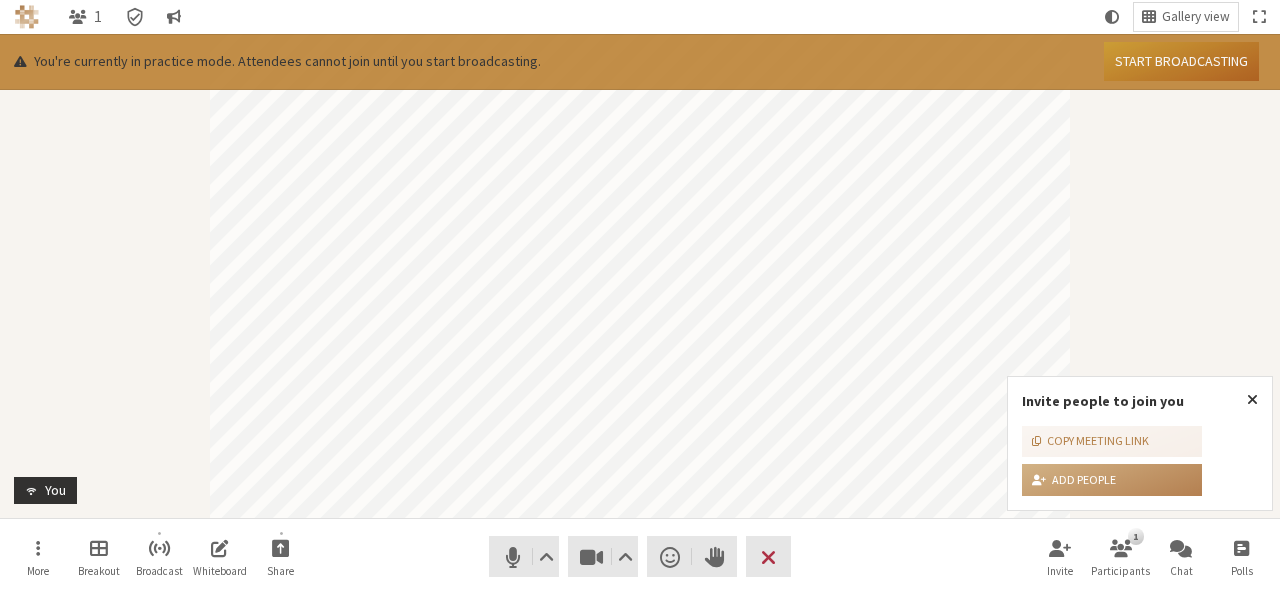 click on "Start broadcasting" at bounding box center [1181, 61] 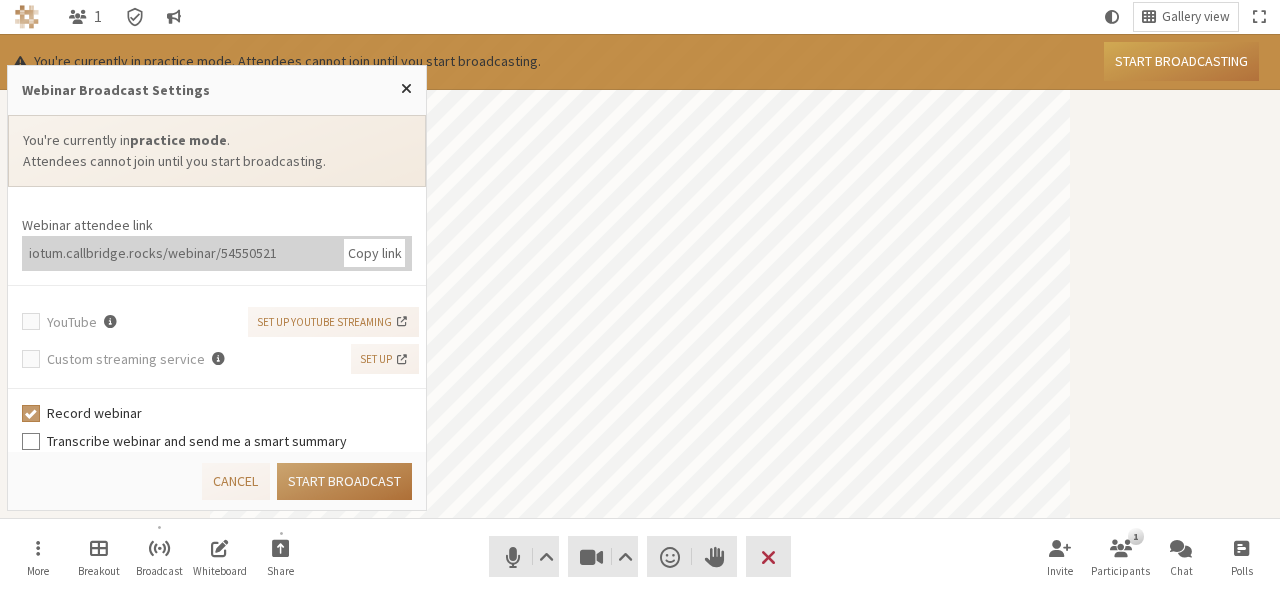 click on "Start broadcast" at bounding box center [344, 481] 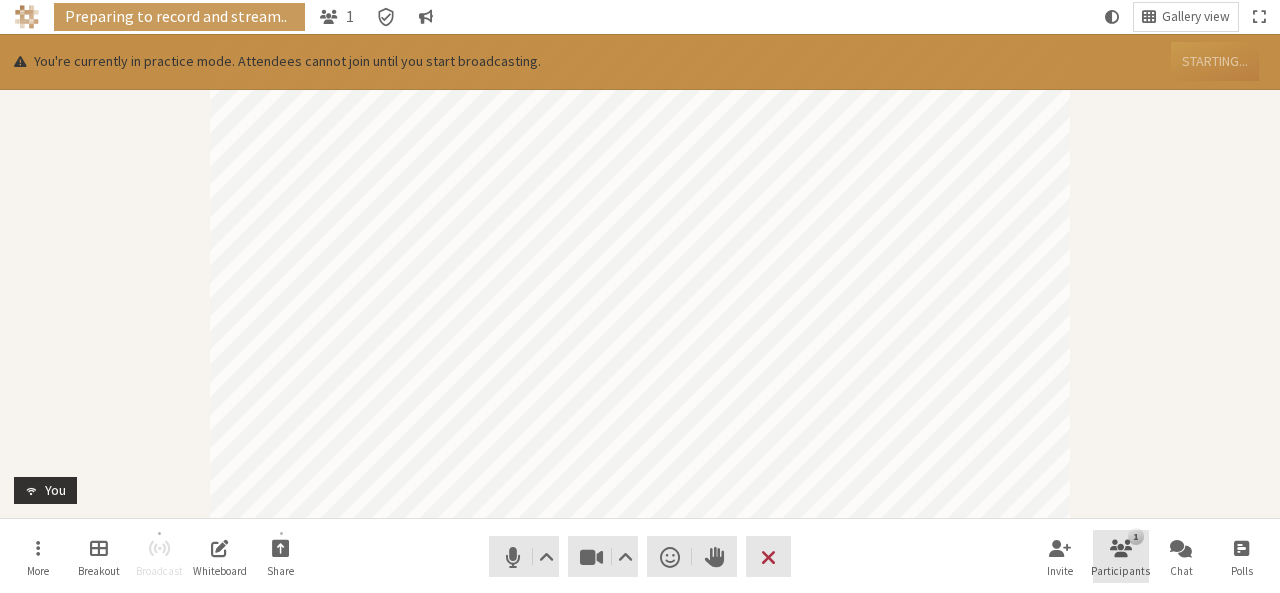 click on "Participants" at bounding box center (1120, 571) 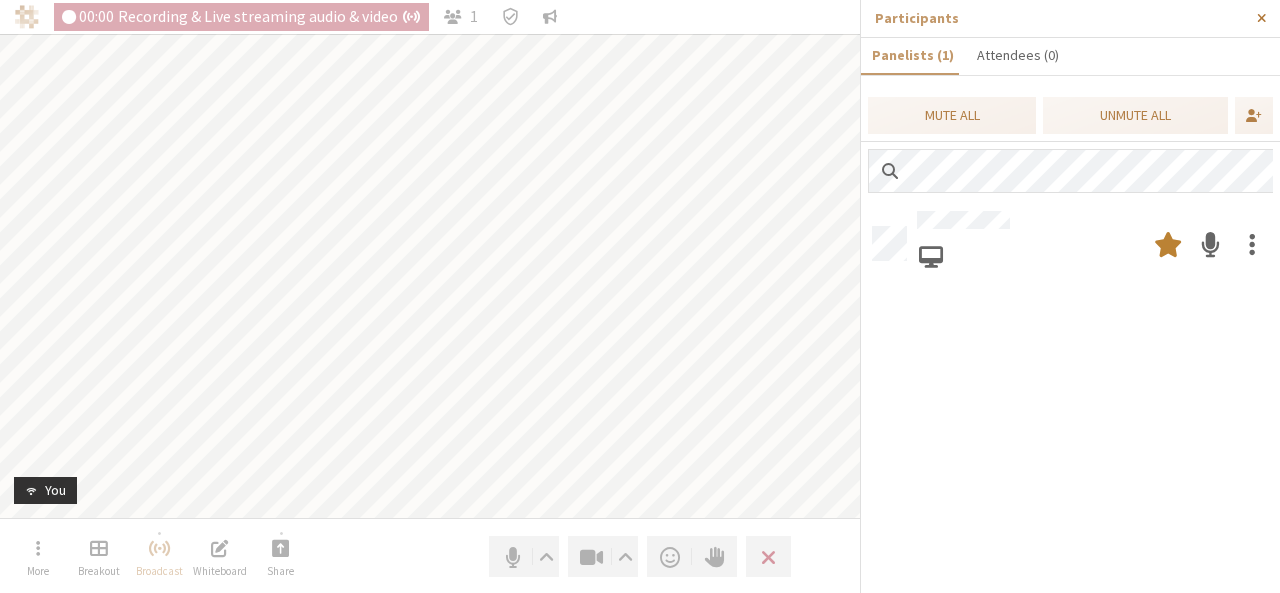 click at bounding box center [1261, 18] 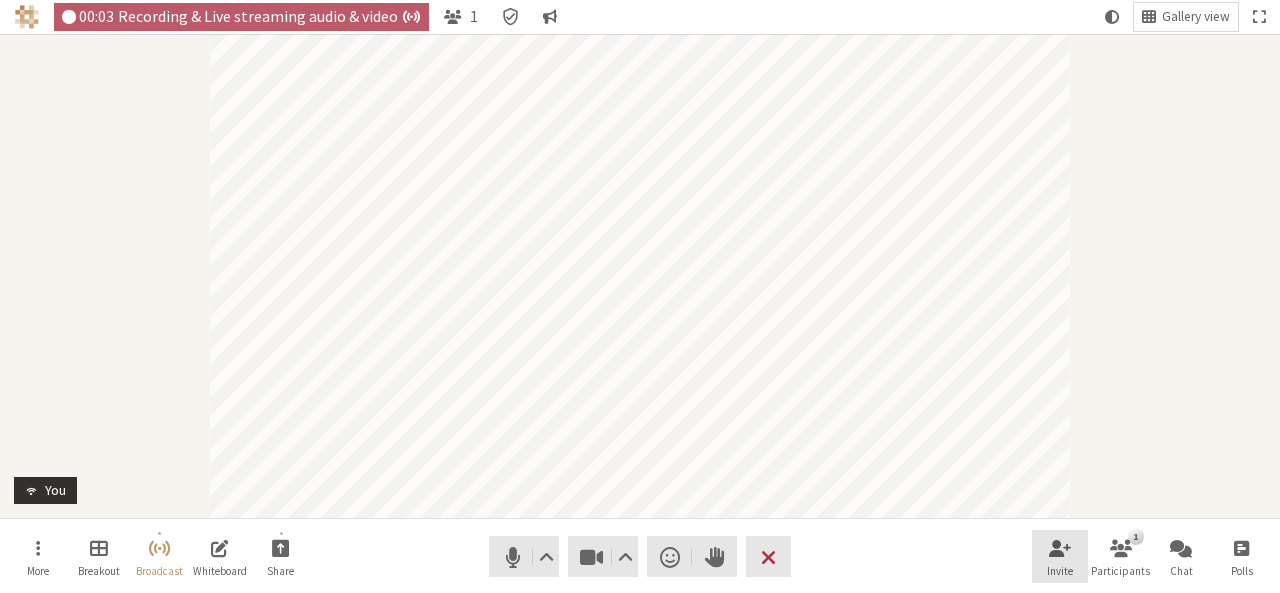 click on "Invite" at bounding box center [1060, 557] 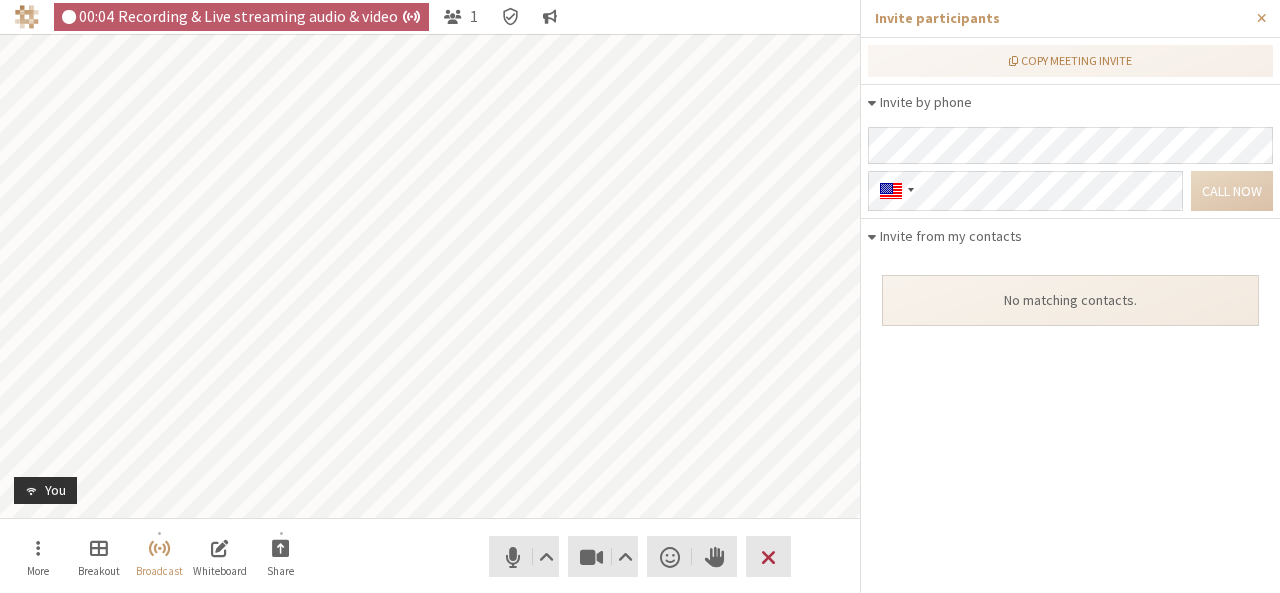 scroll, scrollTop: 16, scrollLeft: 15, axis: both 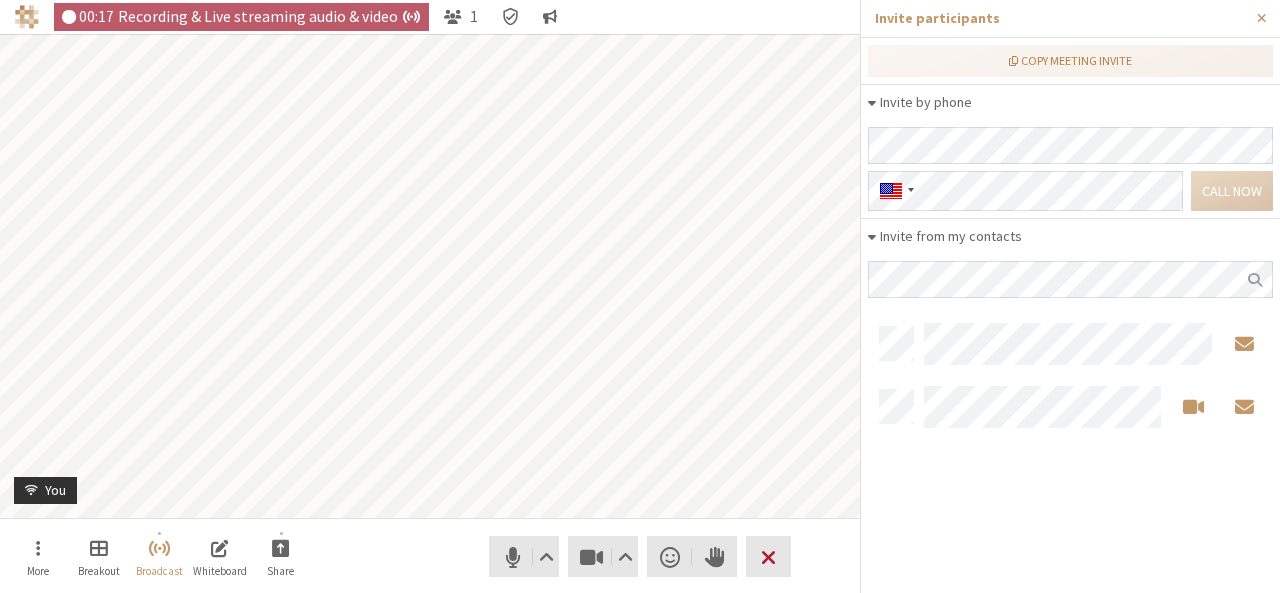 click on "Leave" at bounding box center [768, 556] 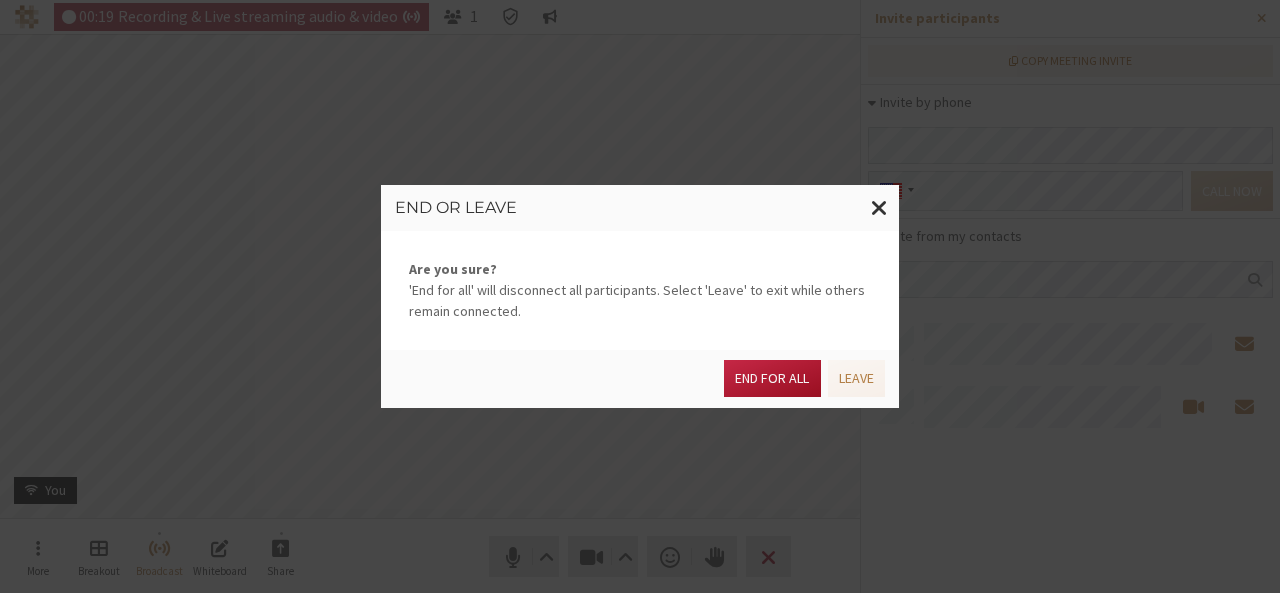 click on "End for all" at bounding box center [772, 378] 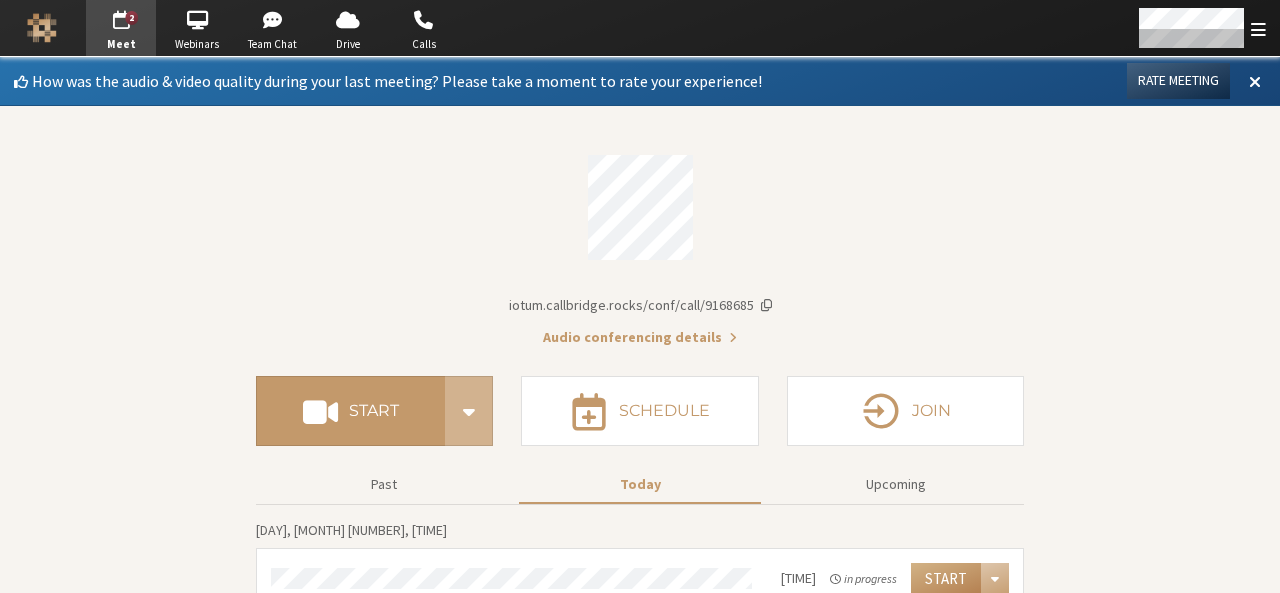 scroll, scrollTop: 0, scrollLeft: 0, axis: both 